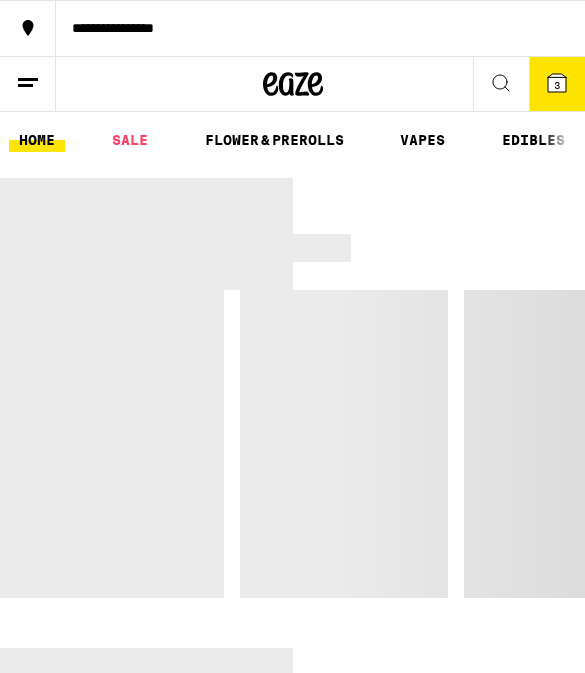 scroll, scrollTop: 0, scrollLeft: 0, axis: both 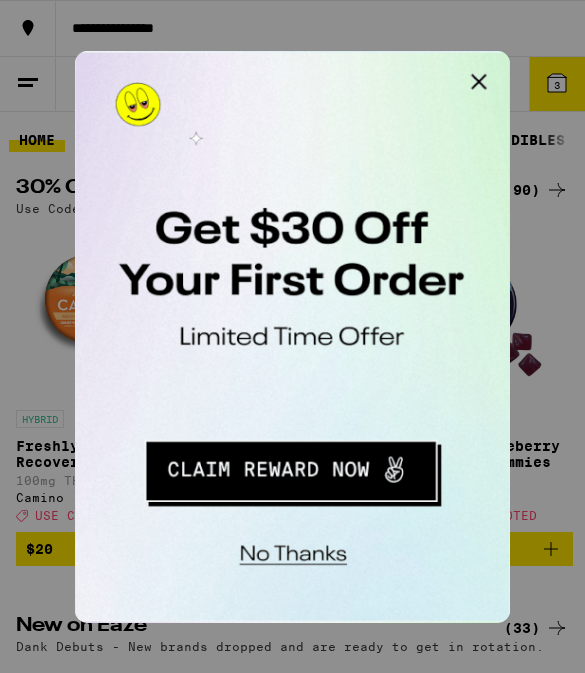 click at bounding box center [328, 71] 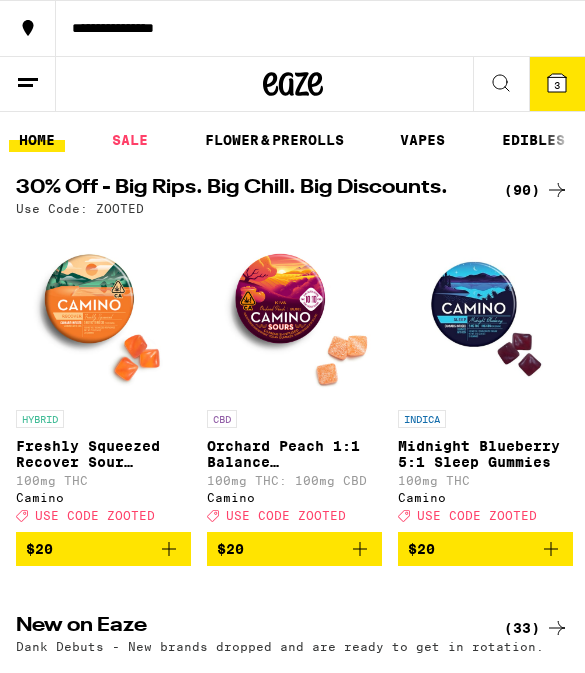 click on "(90)" at bounding box center (536, 190) 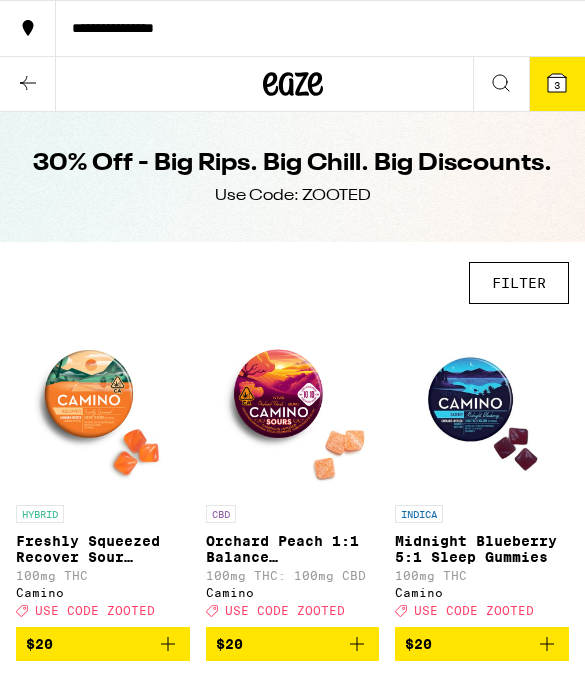 click on "FILTER" at bounding box center (519, 283) 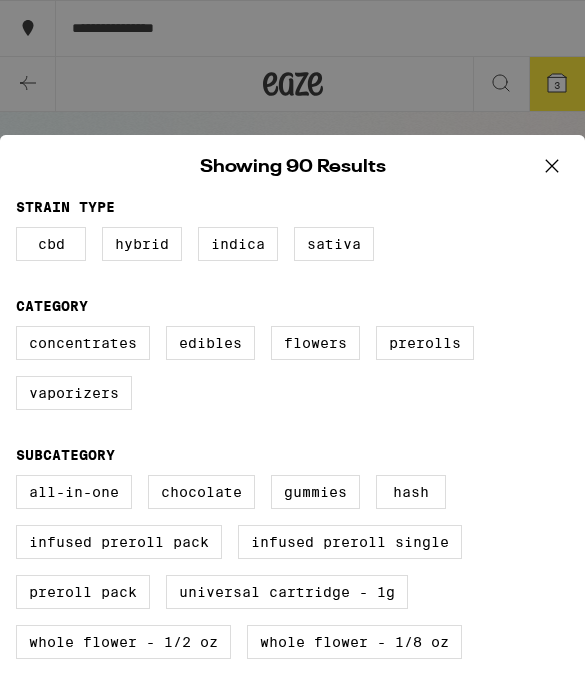 click on "Indica" at bounding box center [238, 244] 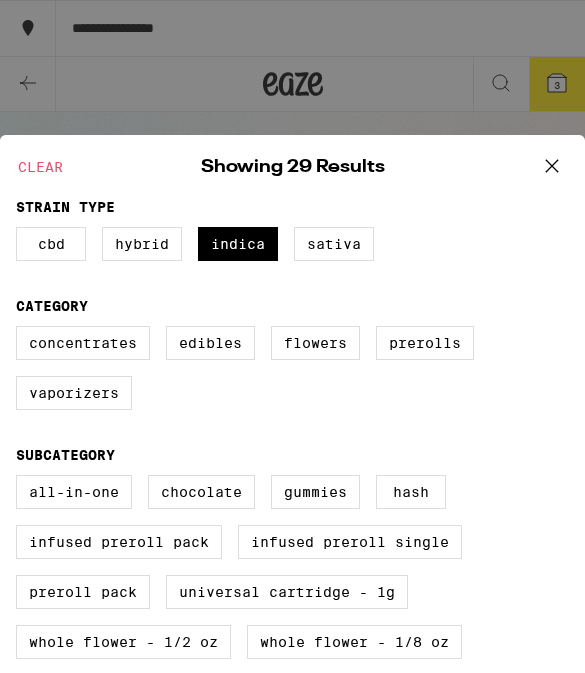 checkbox on "true" 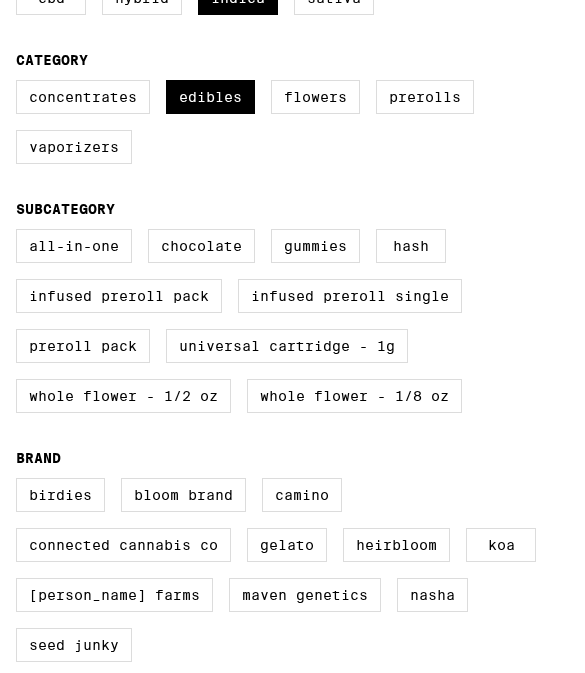 scroll, scrollTop: 245, scrollLeft: 0, axis: vertical 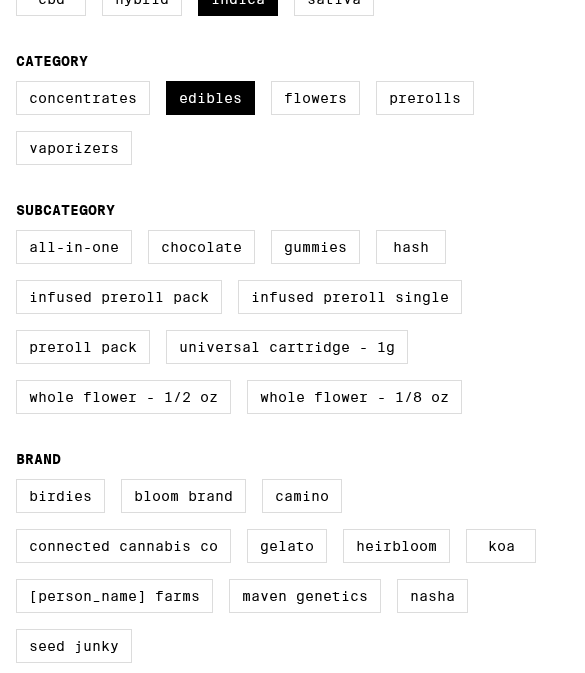 click on "Gummies" at bounding box center (315, 247) 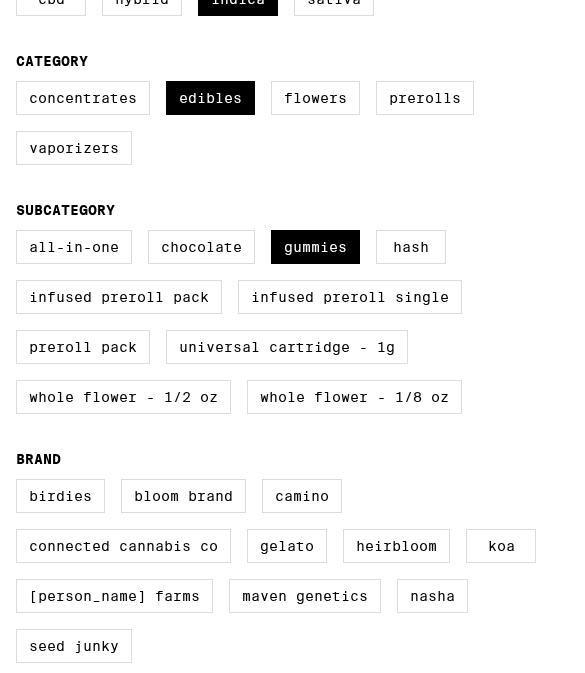 scroll, scrollTop: 80, scrollLeft: 0, axis: vertical 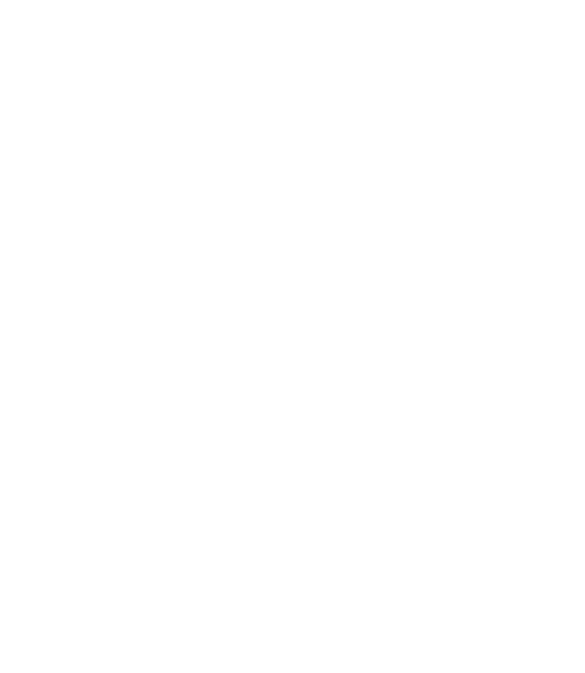 click on "Camino" at bounding box center [302, 505] 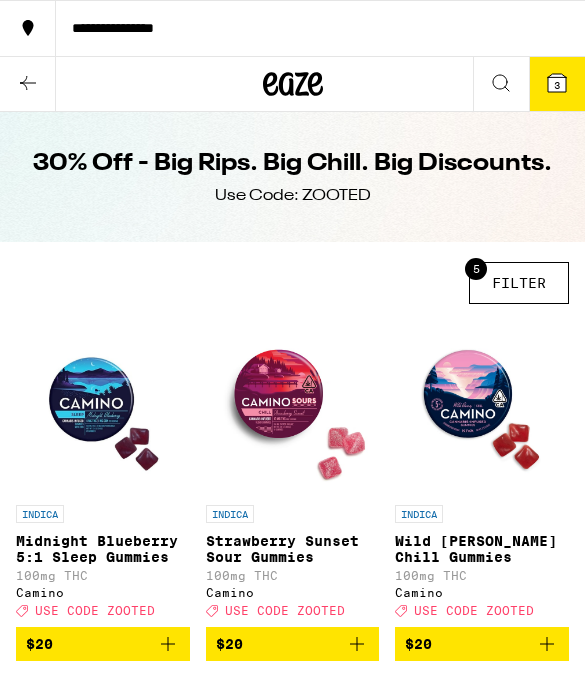 scroll, scrollTop: 0, scrollLeft: 0, axis: both 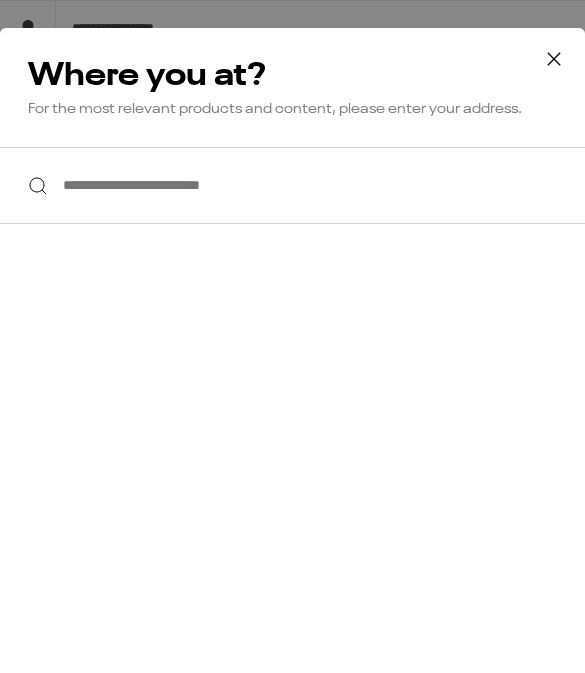 click on "**********" at bounding box center (292, 185) 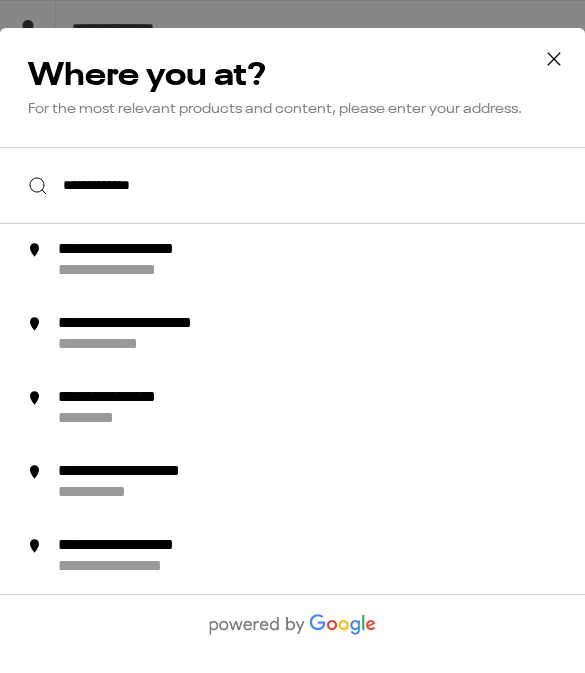 click on "**********" at bounding box center (156, 250) 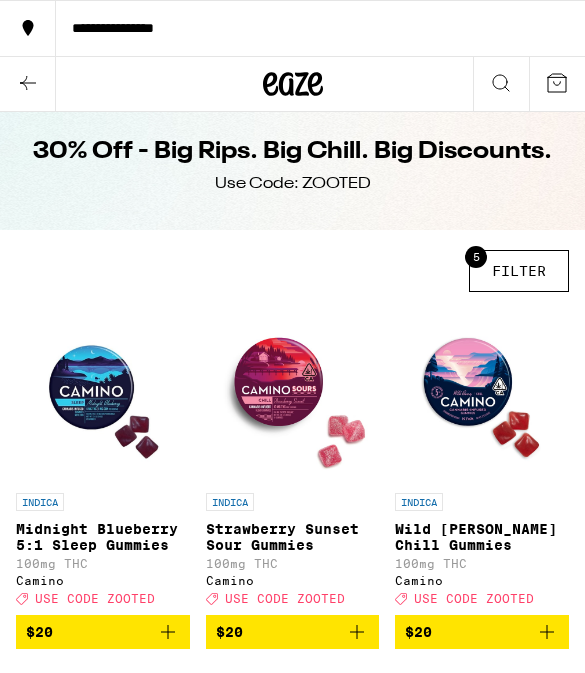scroll, scrollTop: 0, scrollLeft: 0, axis: both 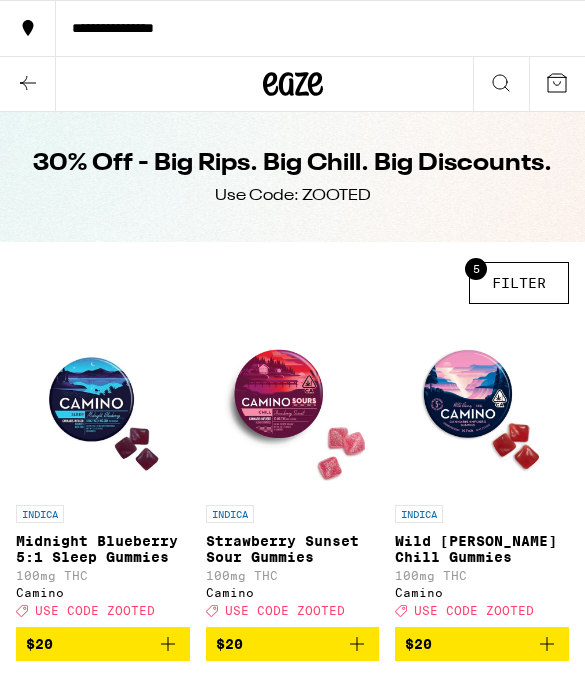 click on "**********" at bounding box center [292, 28] 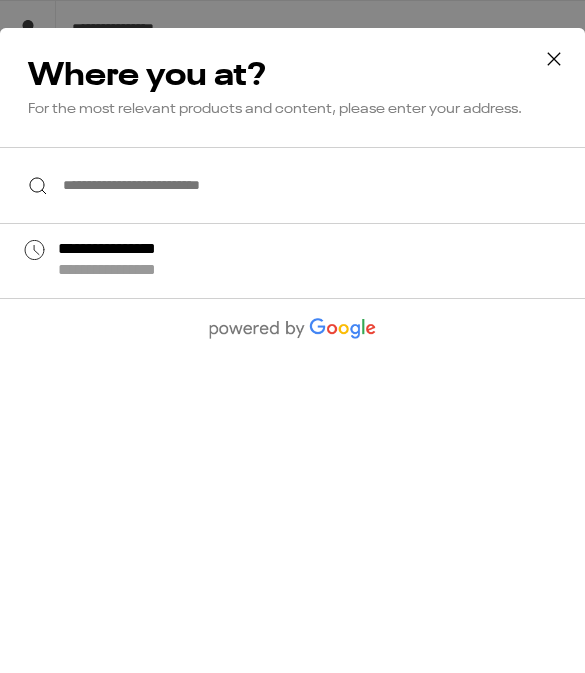click on "**********" at bounding box center (140, 250) 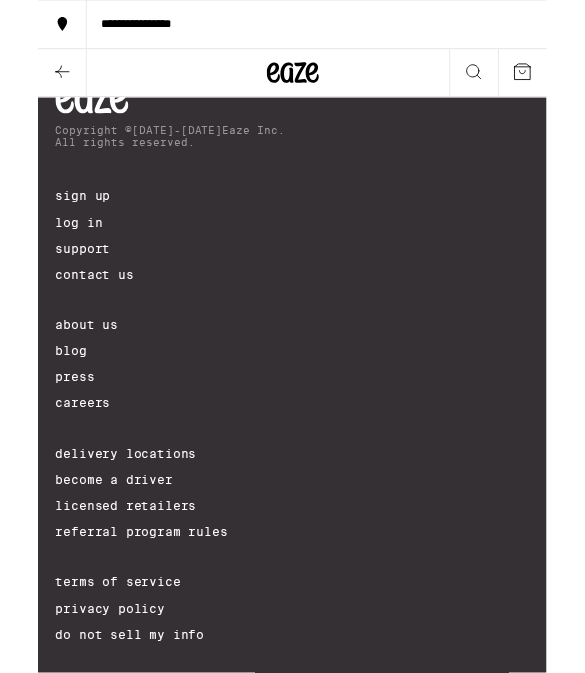 scroll, scrollTop: 1245, scrollLeft: 0, axis: vertical 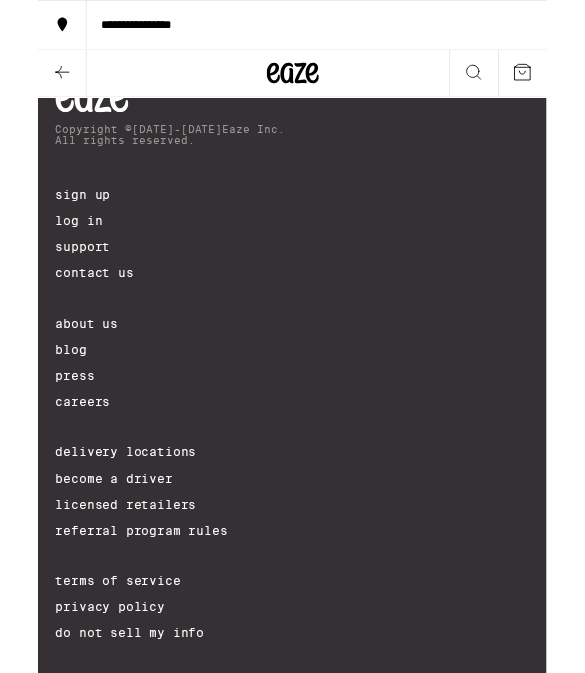 click on "Delivery Locations" at bounding box center (292, 520) 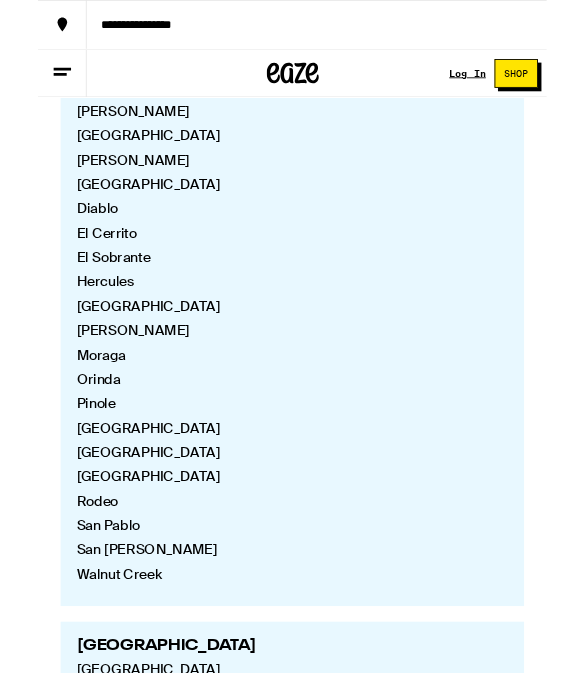 scroll, scrollTop: 0, scrollLeft: 0, axis: both 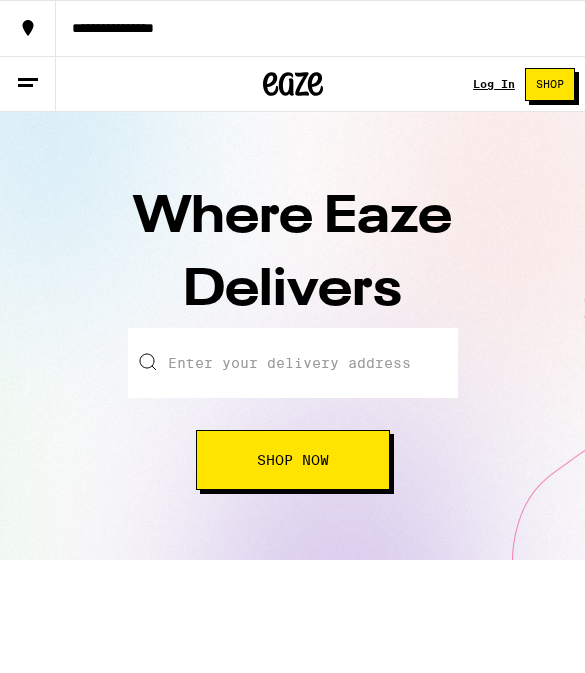 click at bounding box center (293, 363) 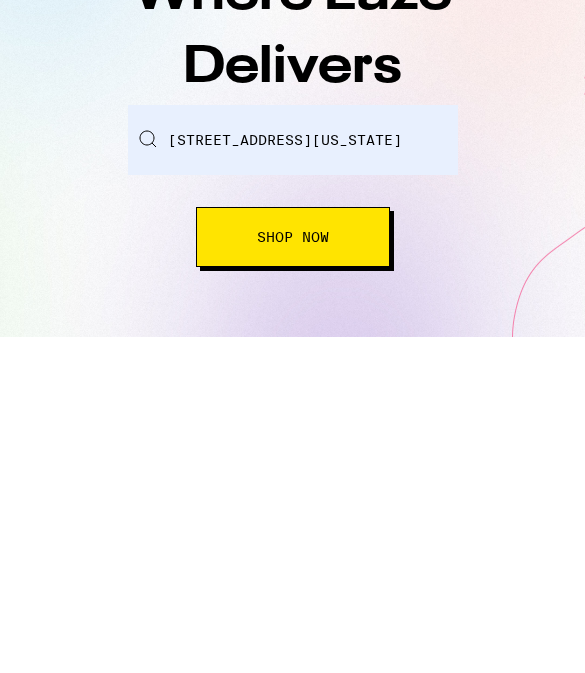 scroll, scrollTop: 223, scrollLeft: 0, axis: vertical 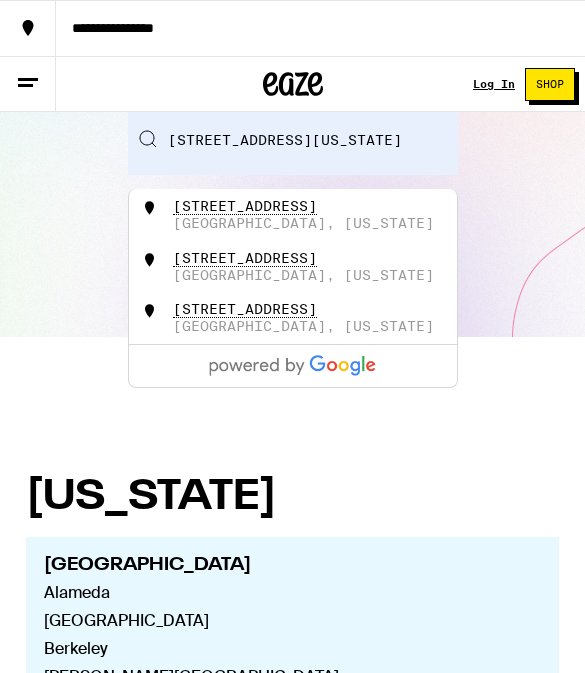 click on "990 Hawthorne Drive" at bounding box center [245, 206] 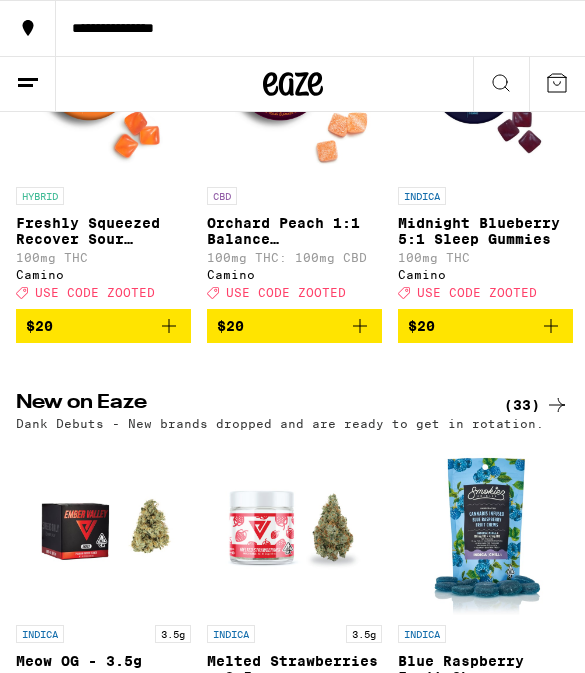 scroll, scrollTop: 0, scrollLeft: 0, axis: both 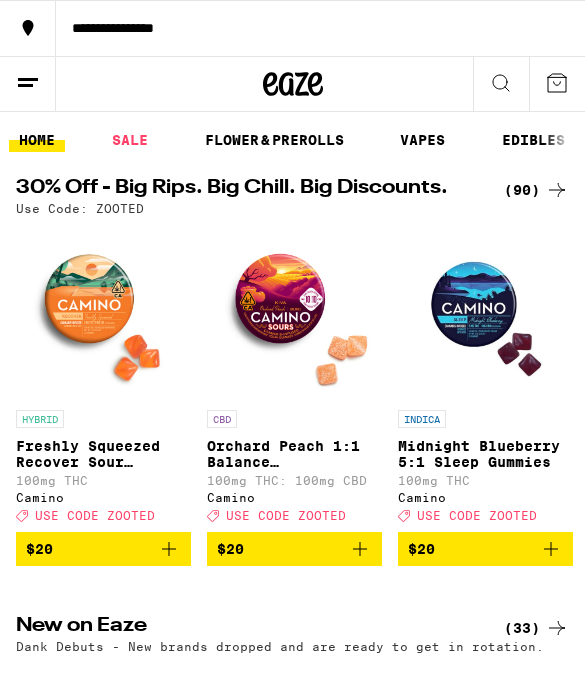 click on "(90)" at bounding box center (536, 190) 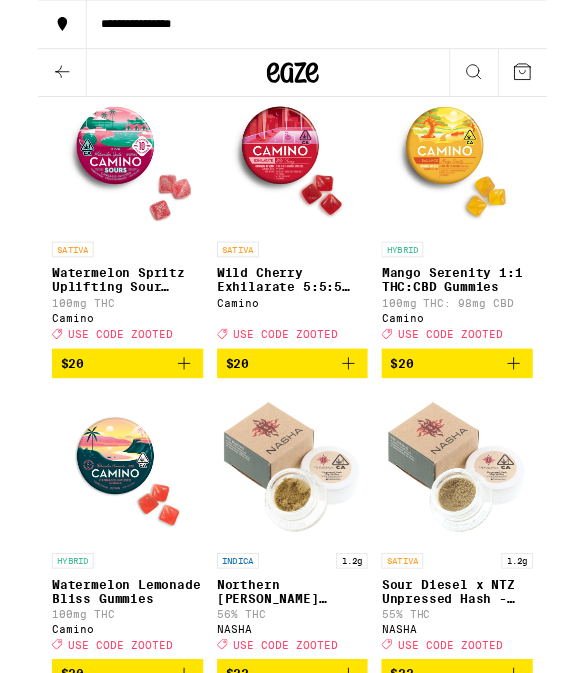 scroll, scrollTop: 3426, scrollLeft: 0, axis: vertical 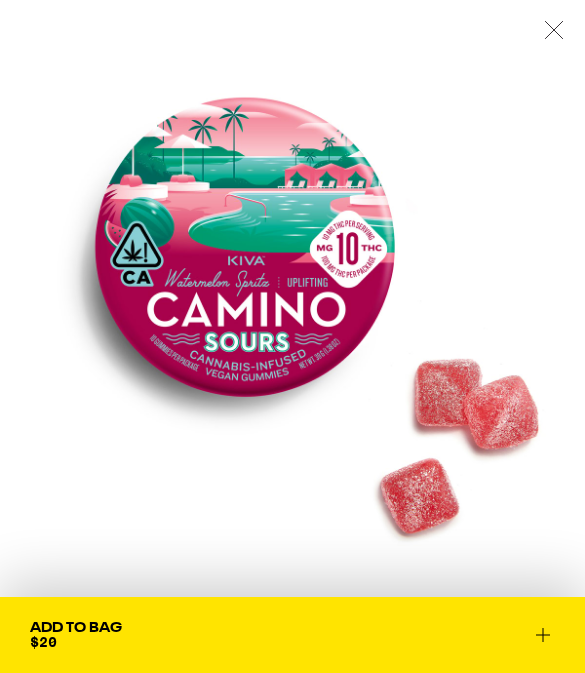 click 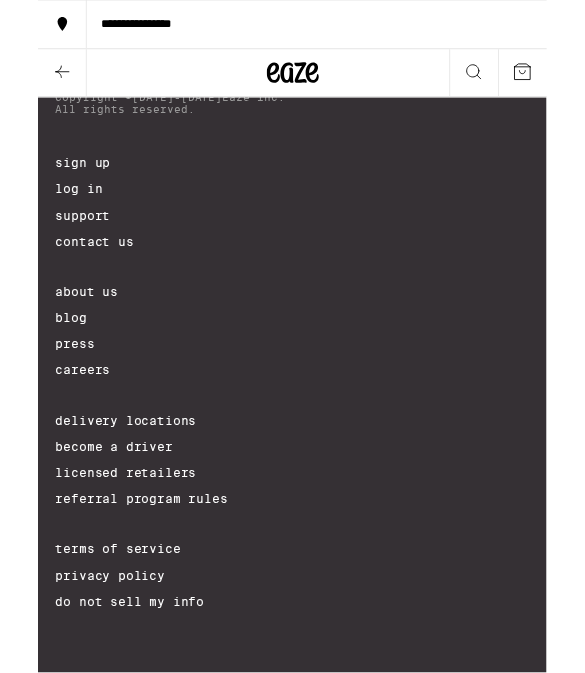 scroll, scrollTop: 12113, scrollLeft: 0, axis: vertical 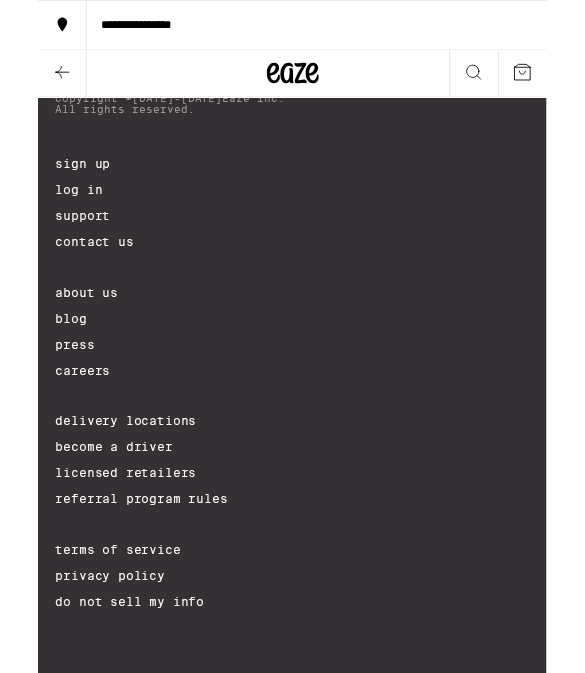 click on "Delivery Locations" at bounding box center (292, 484) 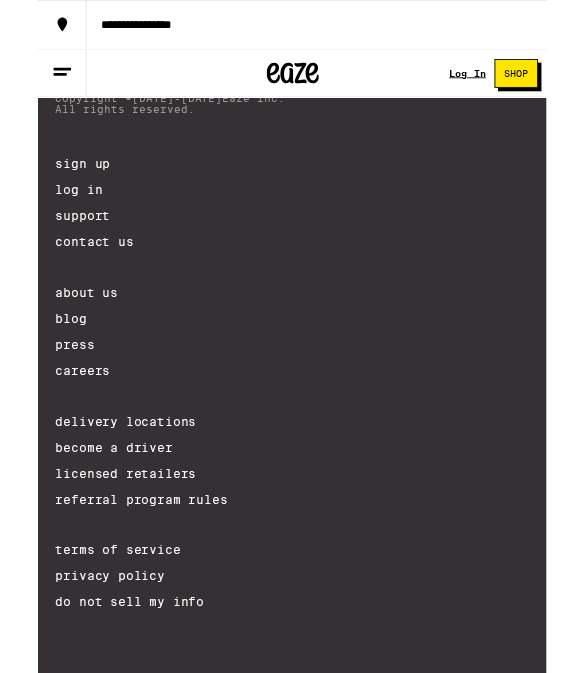 scroll, scrollTop: 0, scrollLeft: 0, axis: both 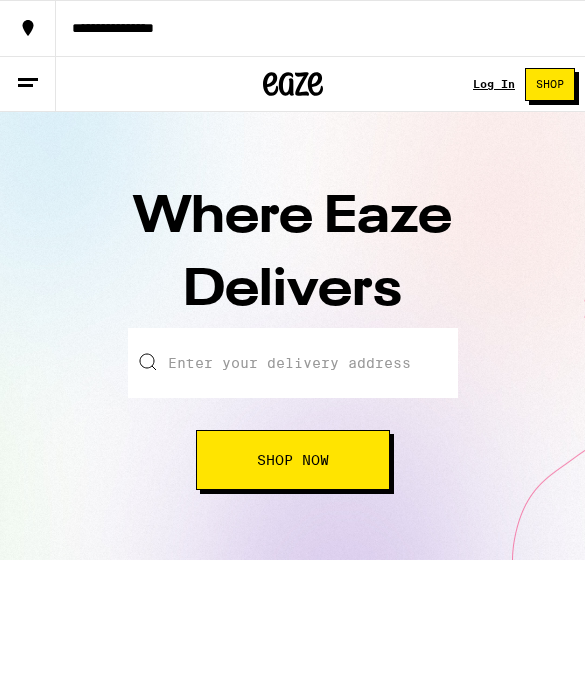 click at bounding box center (293, 363) 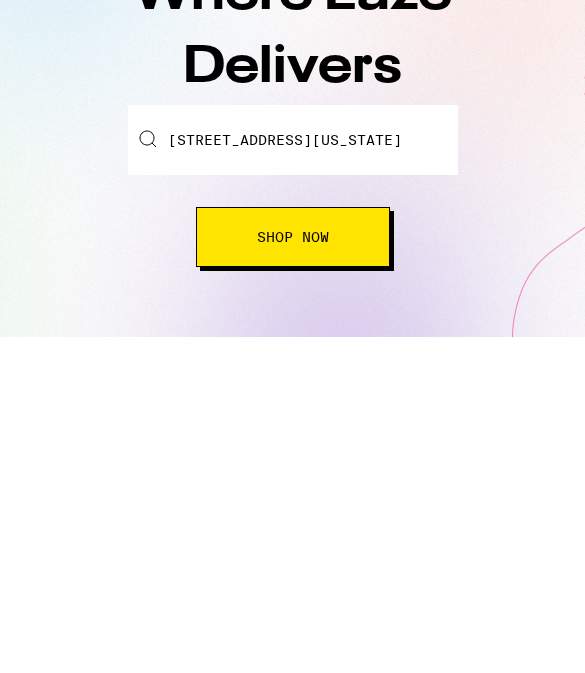 scroll, scrollTop: 223, scrollLeft: 0, axis: vertical 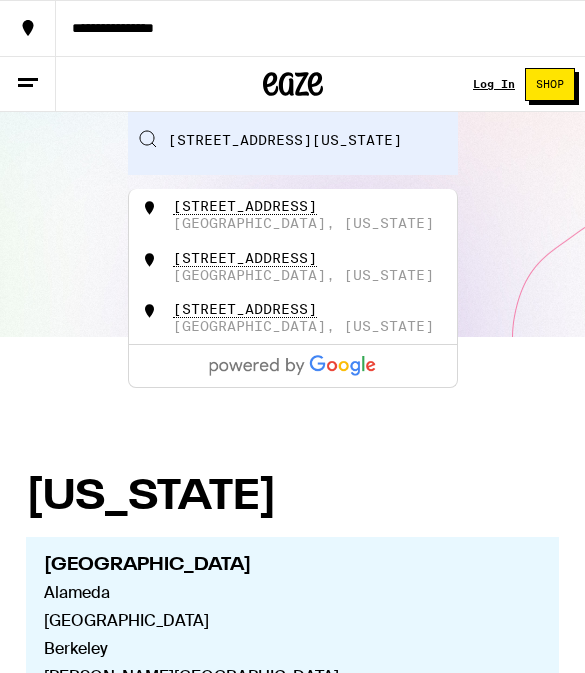 click on "990 Hawthorne Drive" at bounding box center [245, 206] 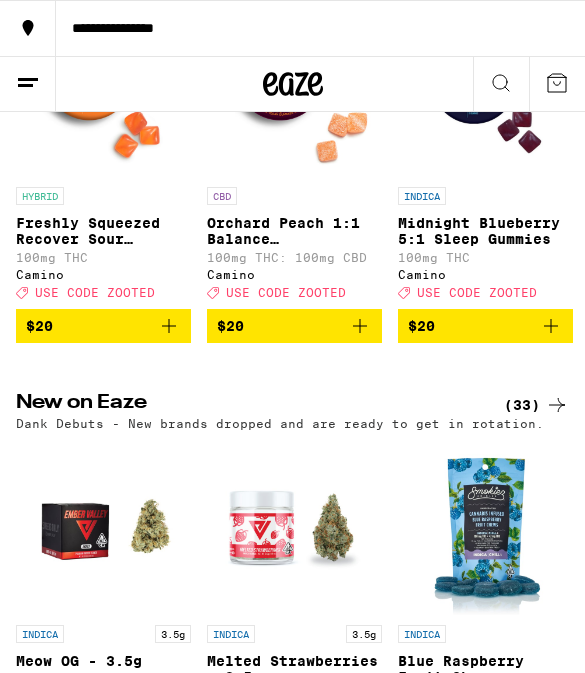 scroll, scrollTop: 0, scrollLeft: 0, axis: both 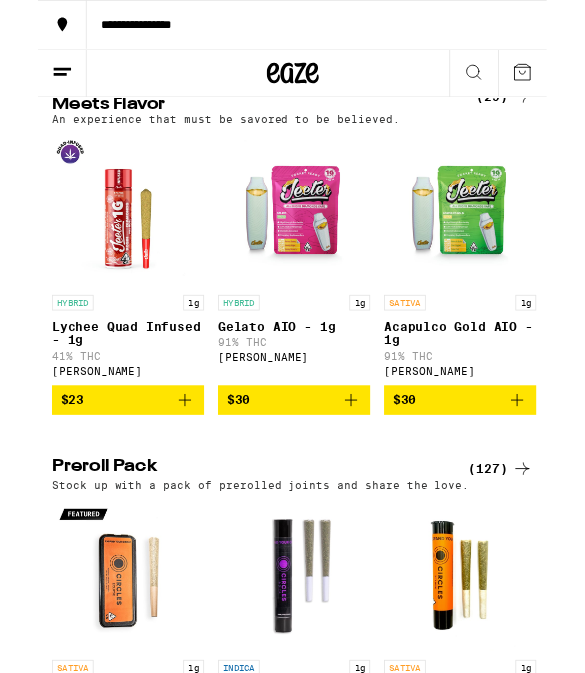 click at bounding box center [294, 241] 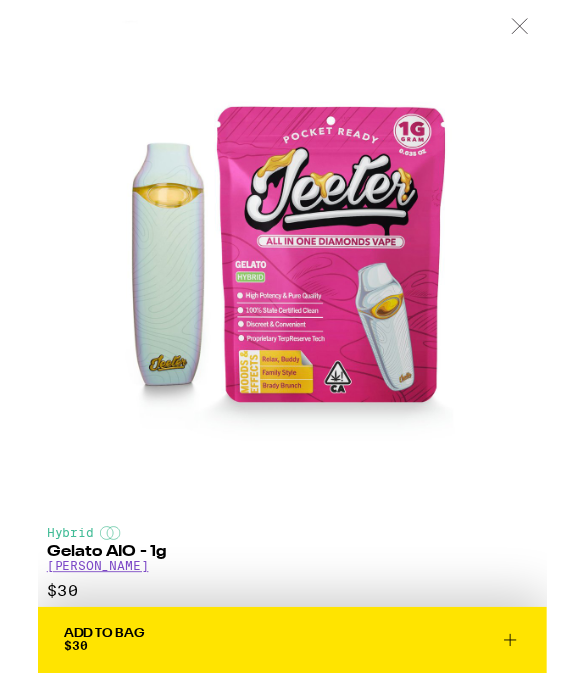 scroll, scrollTop: 3688, scrollLeft: 0, axis: vertical 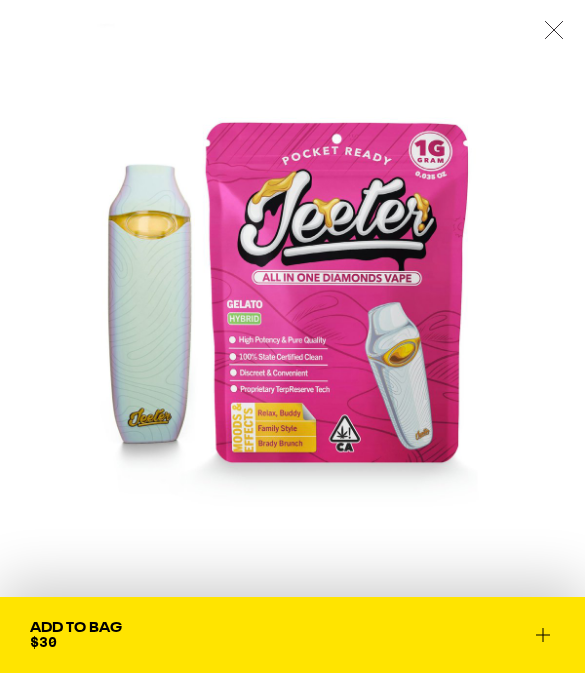 click at bounding box center [554, 31] 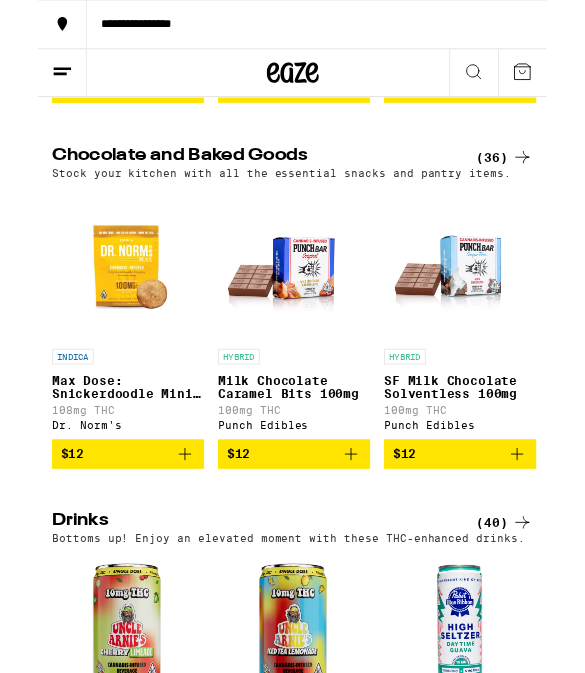 scroll, scrollTop: 5275, scrollLeft: 0, axis: vertical 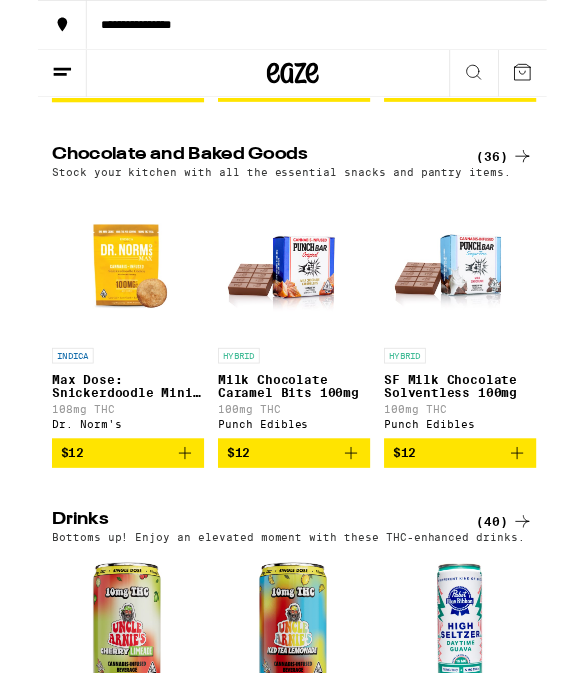 click at bounding box center (103, 302) 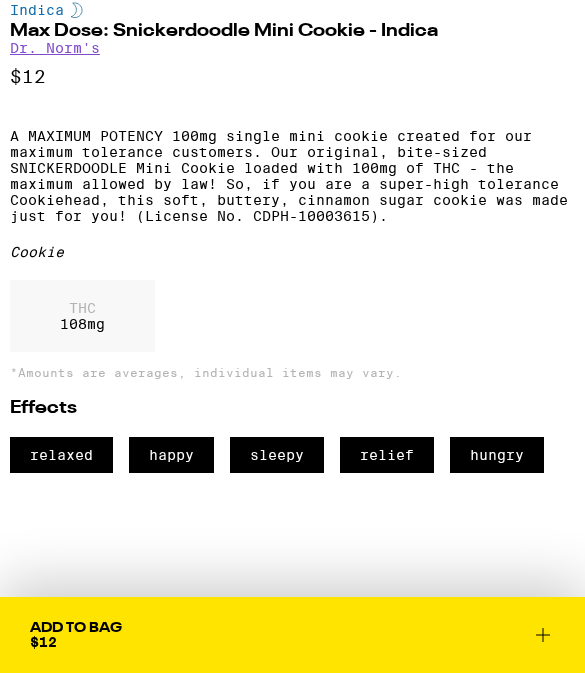 scroll, scrollTop: 644, scrollLeft: 0, axis: vertical 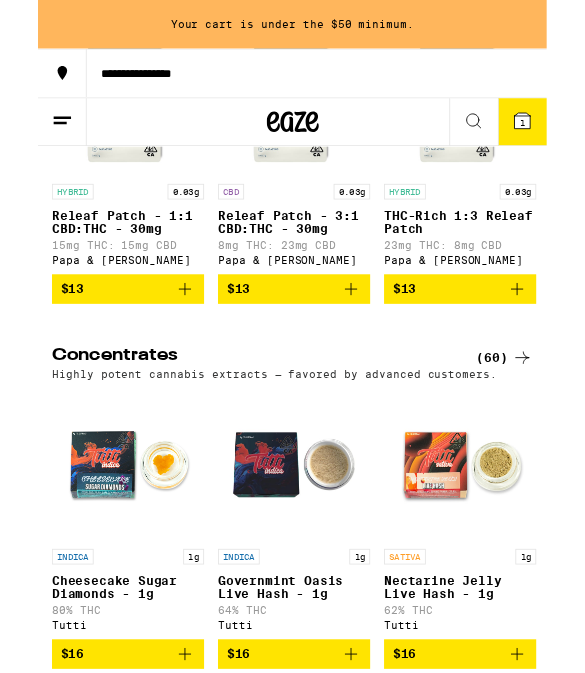 click at bounding box center [485, 113] 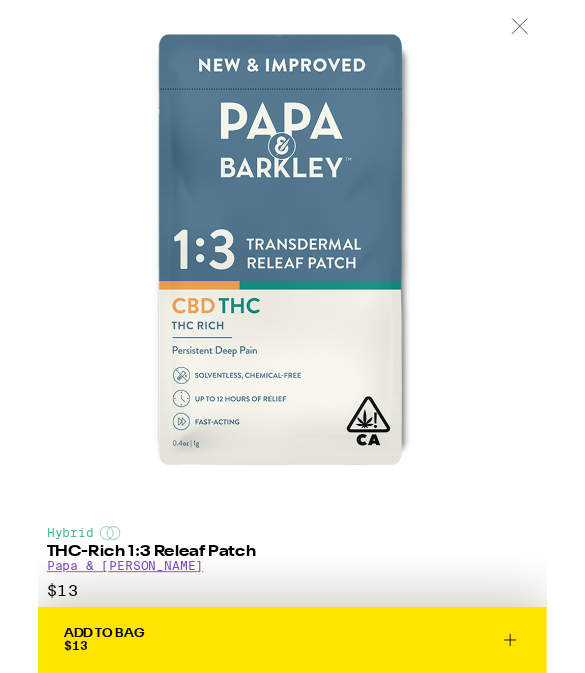 scroll, scrollTop: 6812, scrollLeft: 0, axis: vertical 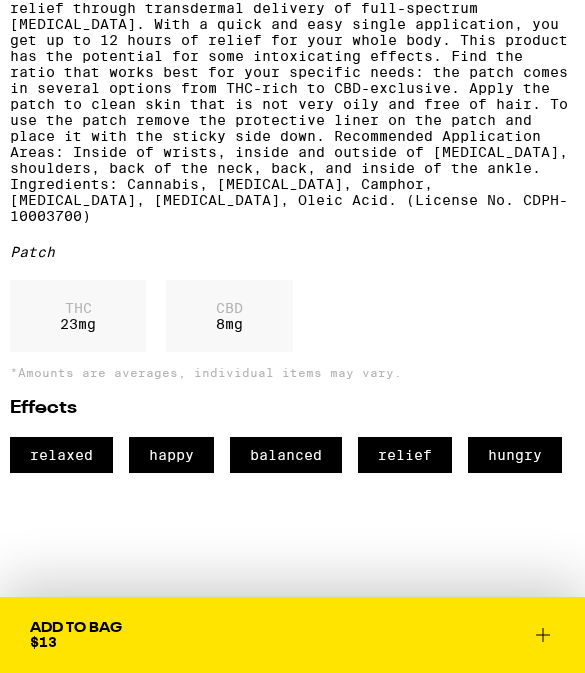 click on "Add To Bag" at bounding box center (76, 628) 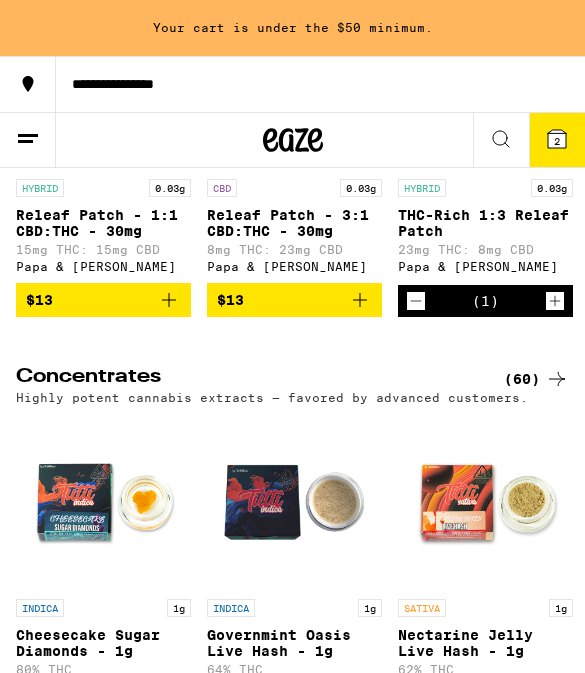 click on "(1)" at bounding box center (485, 301) 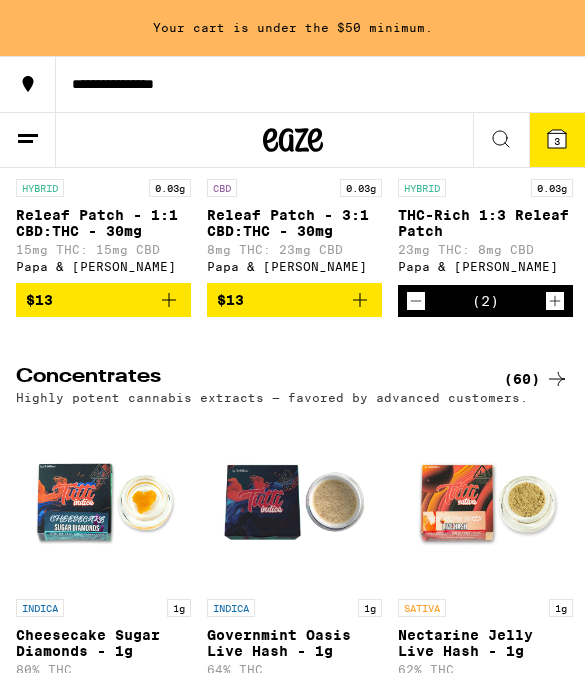 click 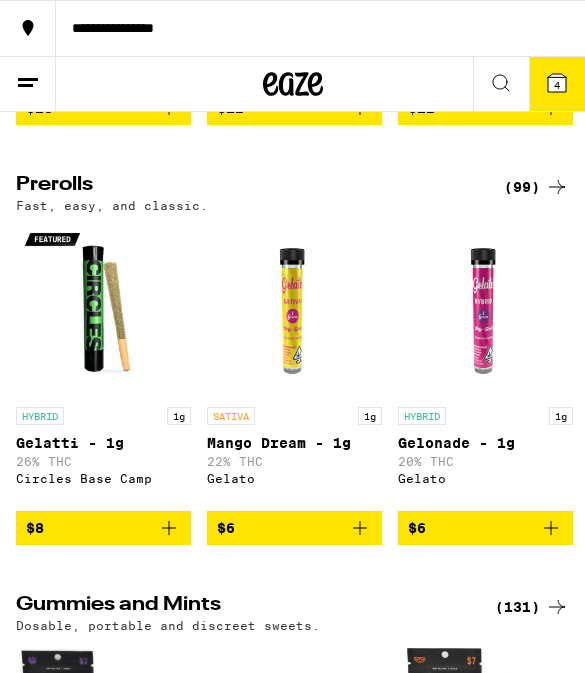 scroll, scrollTop: 4427, scrollLeft: 0, axis: vertical 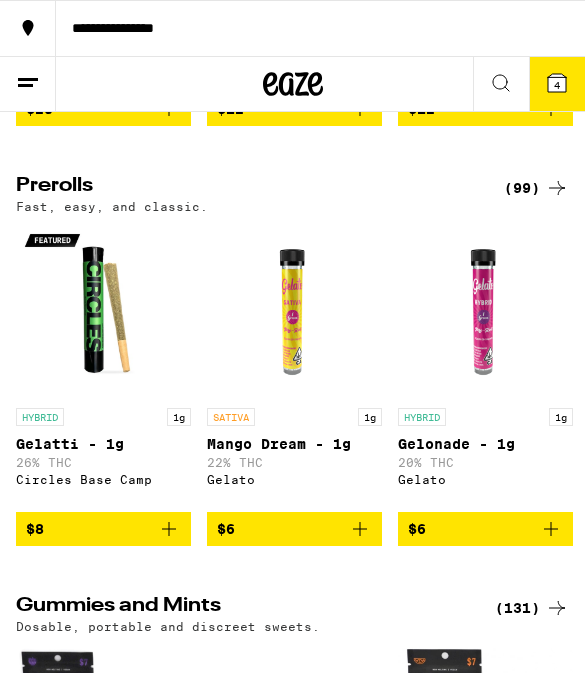 click at bounding box center [485, 310] 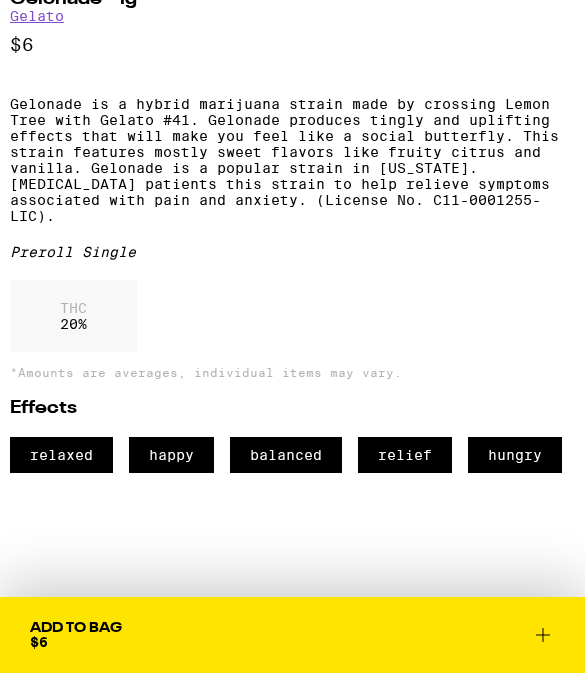 scroll, scrollTop: 682, scrollLeft: 0, axis: vertical 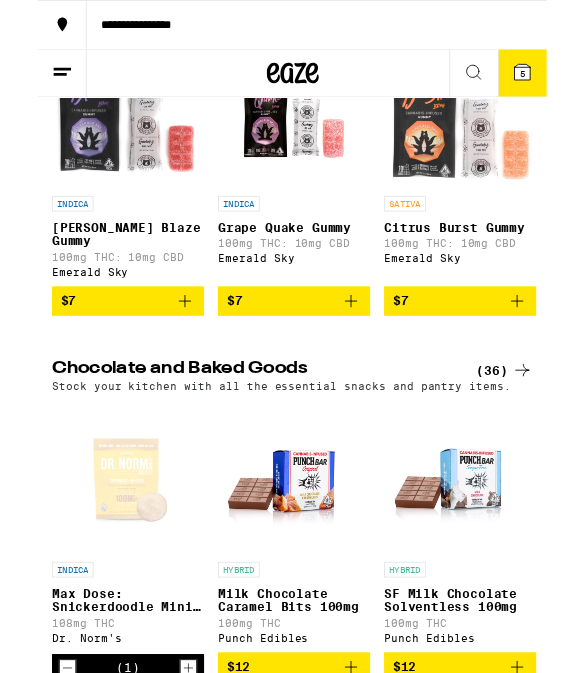 click at bounding box center [103, 128] 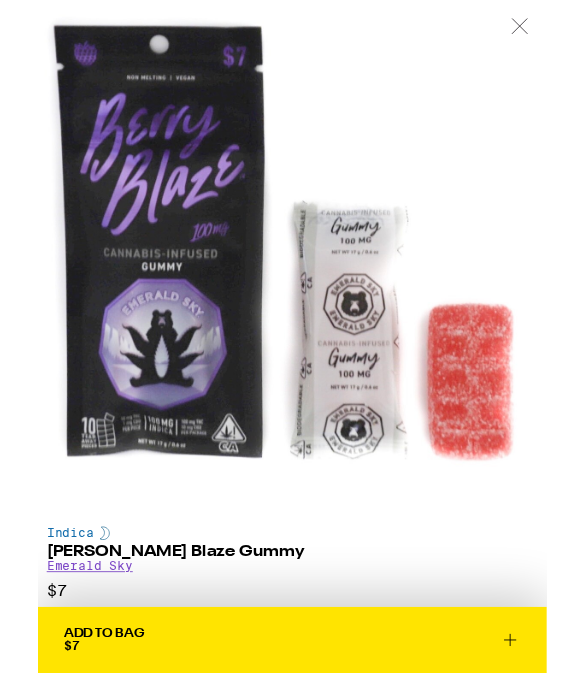 scroll, scrollTop: 5061, scrollLeft: 0, axis: vertical 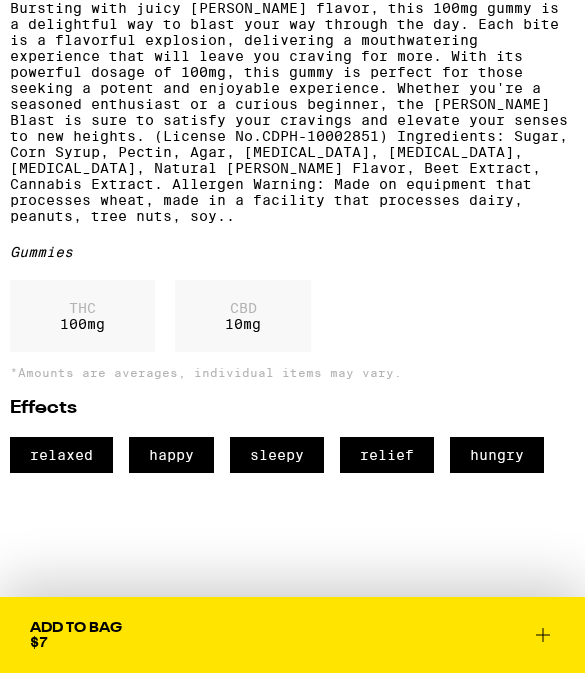 click on "Add To Bag $7" at bounding box center [292, 635] 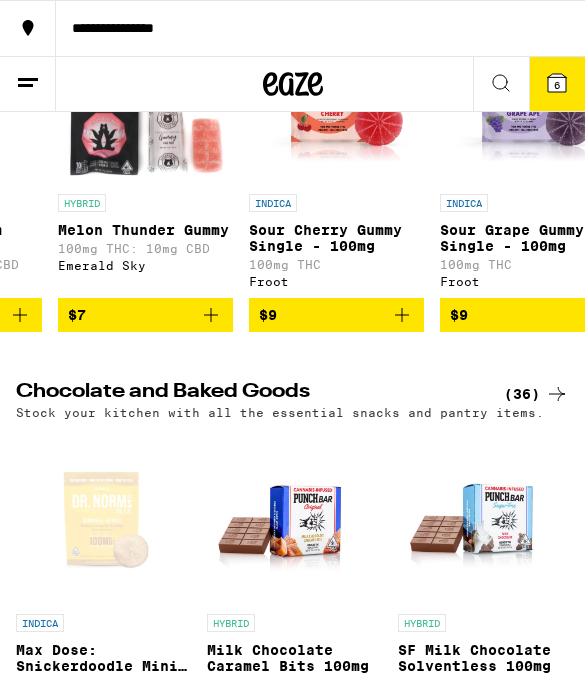 scroll, scrollTop: 0, scrollLeft: 723, axis: horizontal 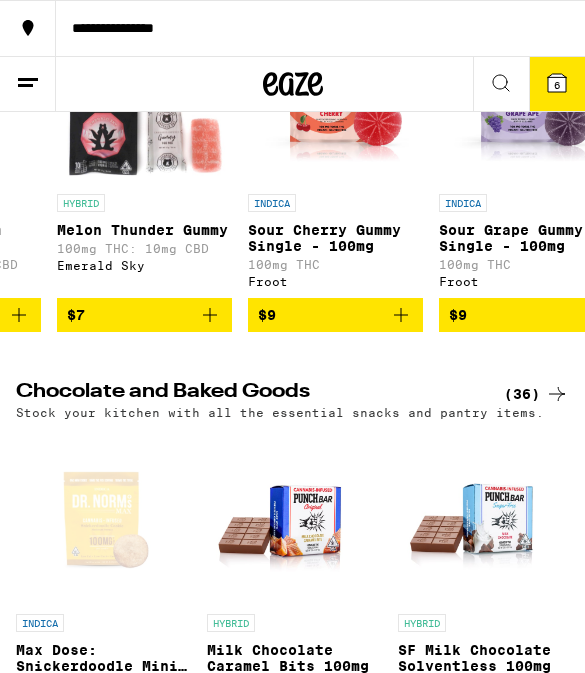 click at bounding box center (335, 96) 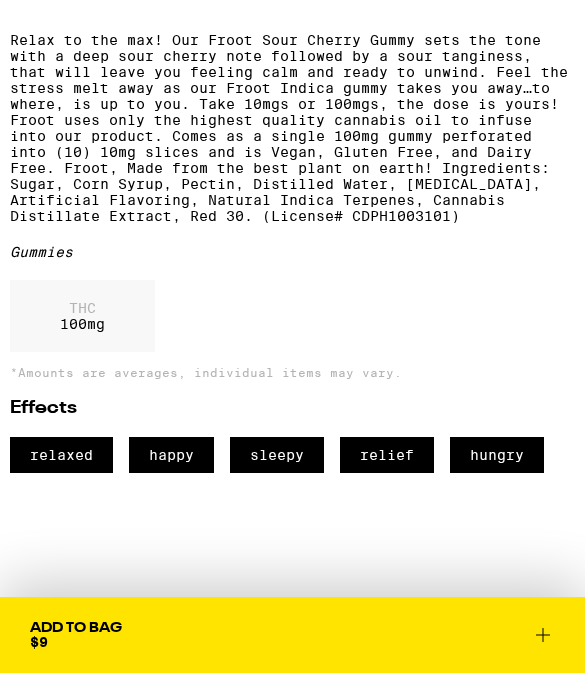 scroll, scrollTop: 758, scrollLeft: 0, axis: vertical 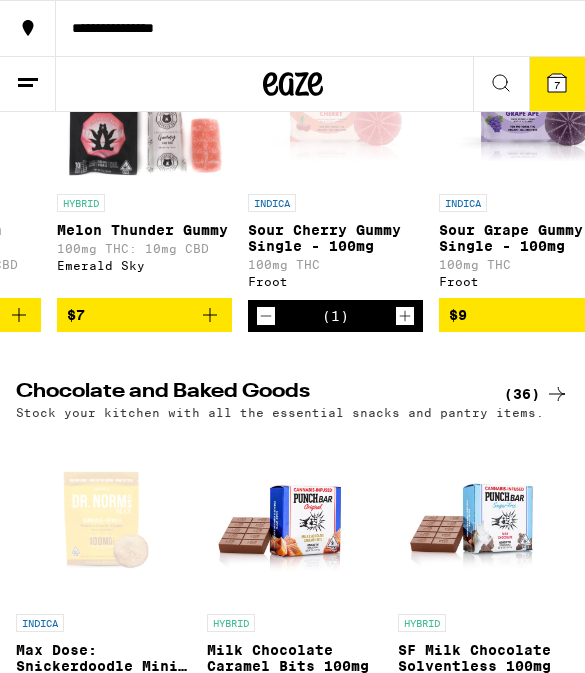 click at bounding box center (144, 96) 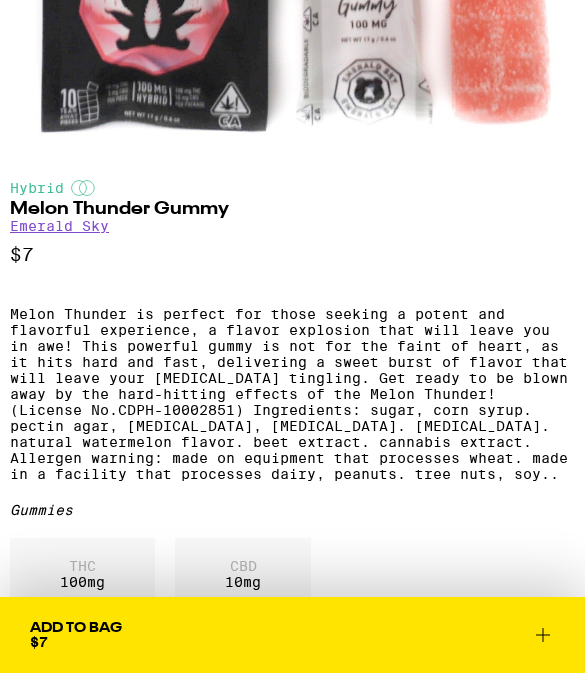 scroll, scrollTop: 426, scrollLeft: 0, axis: vertical 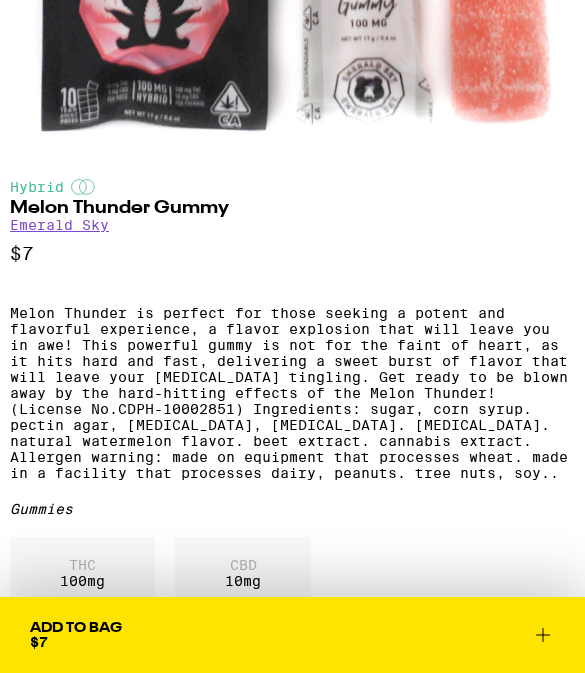 click on "Add To Bag $7" at bounding box center [292, 635] 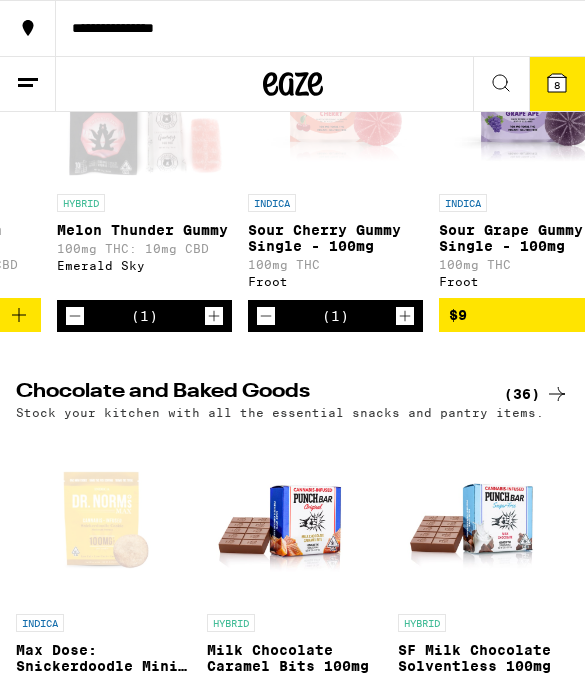 click at bounding box center (526, 96) 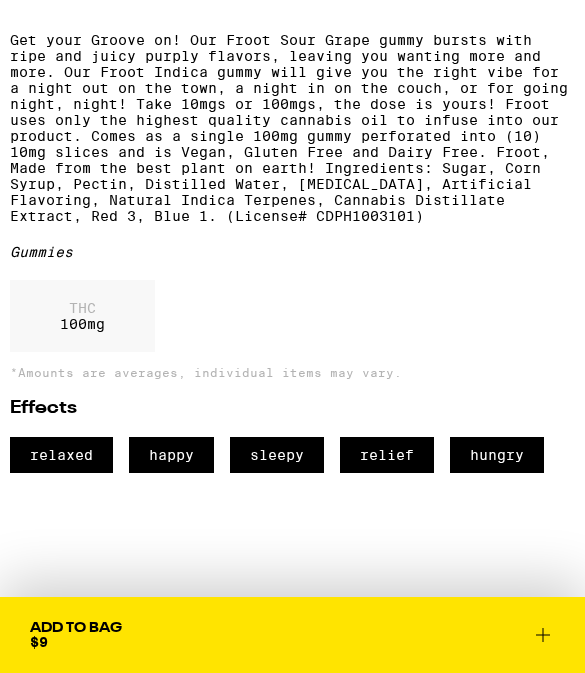 scroll, scrollTop: 758, scrollLeft: 0, axis: vertical 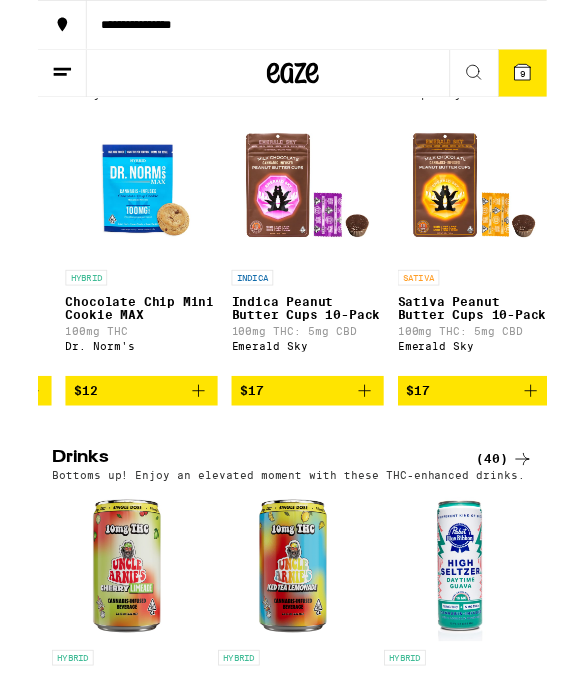 click at bounding box center [309, 212] 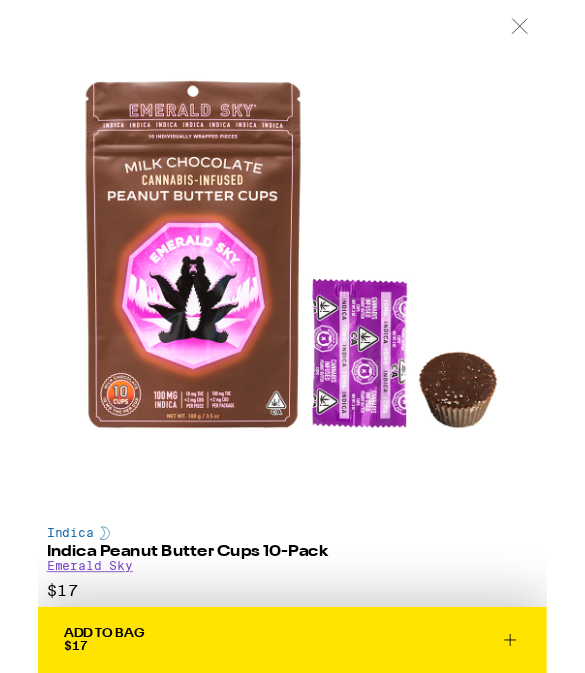 scroll, scrollTop: 5397, scrollLeft: 0, axis: vertical 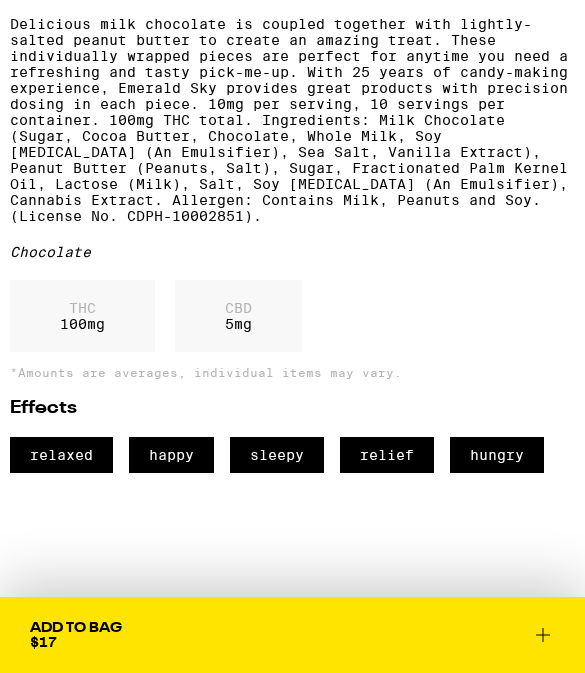 click on "Add To Bag" at bounding box center [76, 628] 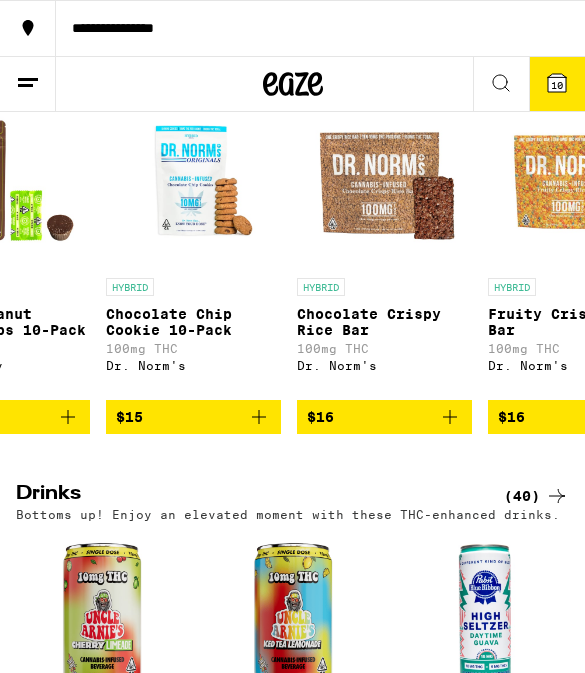 scroll, scrollTop: 0, scrollLeft: 2013, axis: horizontal 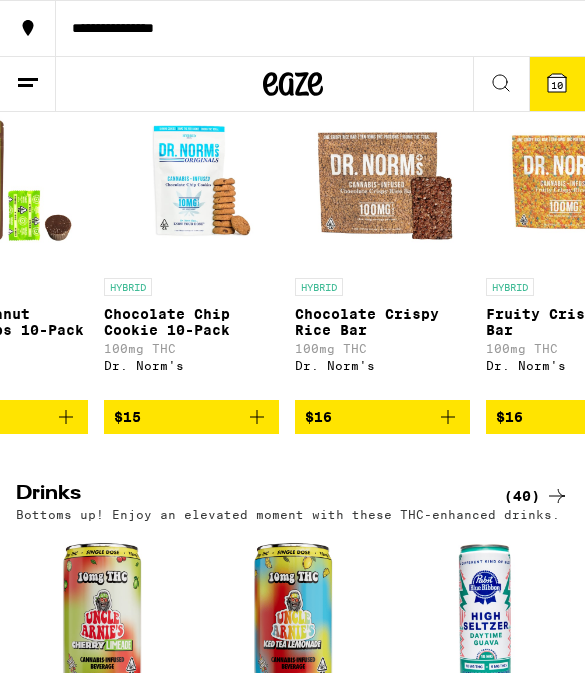 click at bounding box center [191, 180] 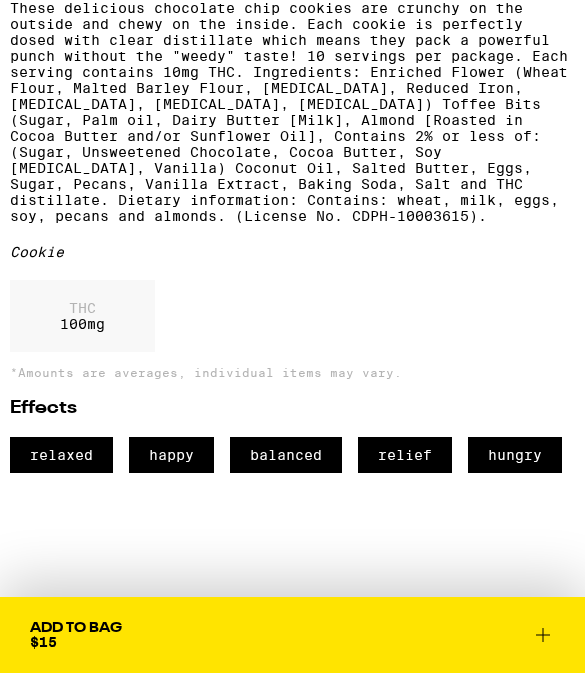 scroll, scrollTop: 796, scrollLeft: 0, axis: vertical 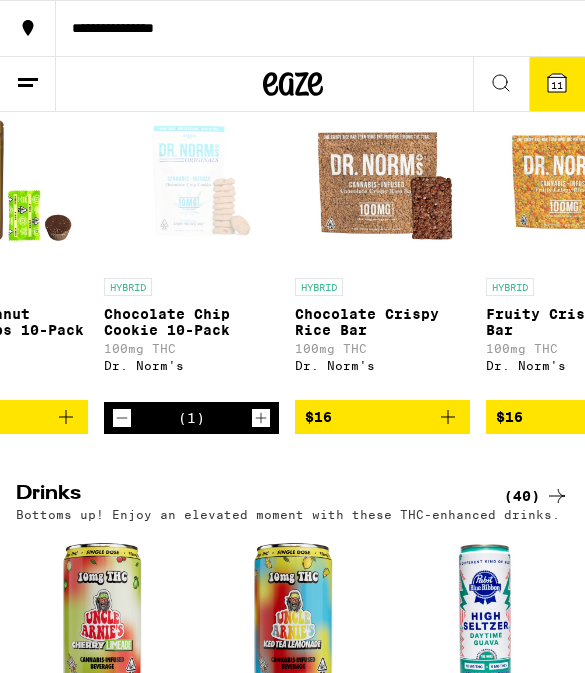 click at bounding box center (382, 180) 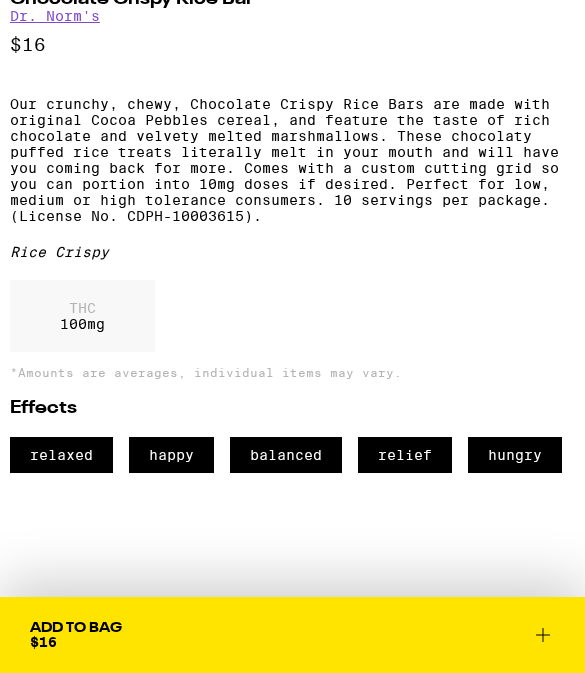 scroll, scrollTop: 682, scrollLeft: 0, axis: vertical 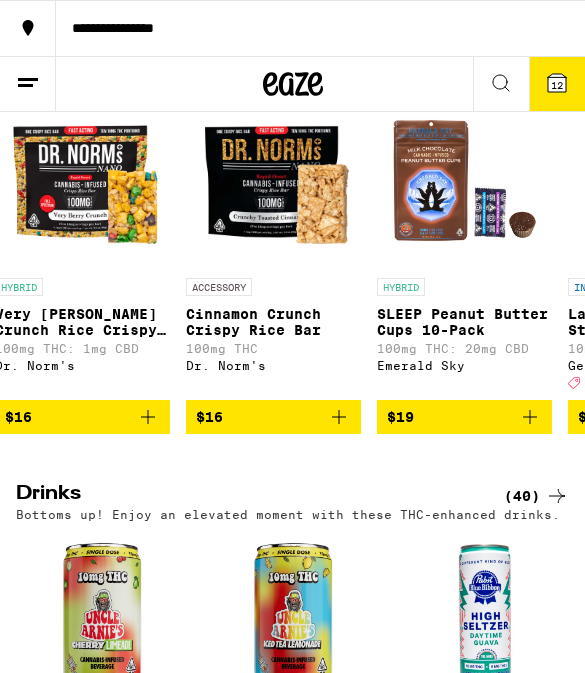 click at bounding box center [464, 180] 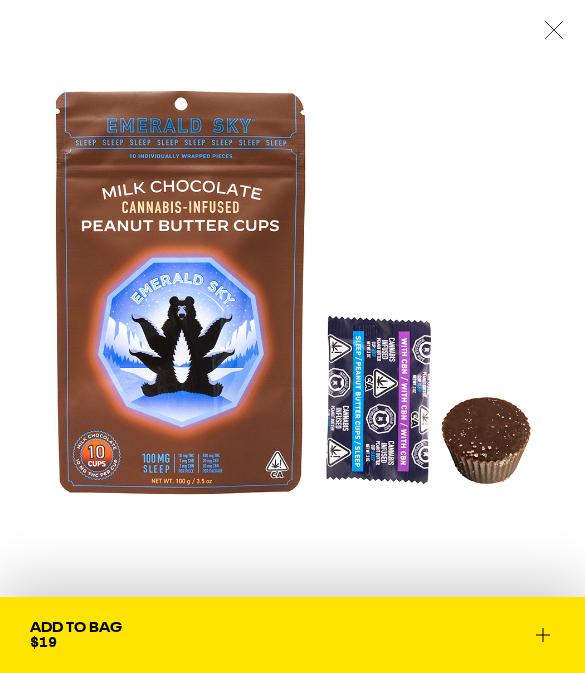 scroll, scrollTop: 0, scrollLeft: 0, axis: both 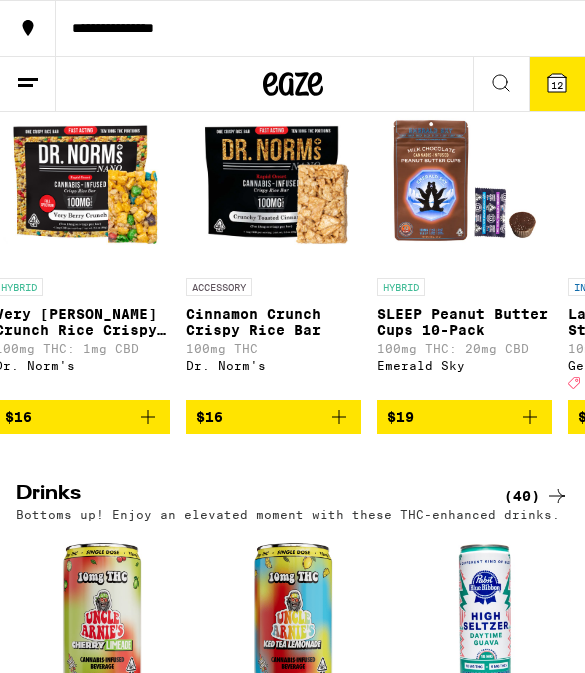 click on "12" at bounding box center (557, 84) 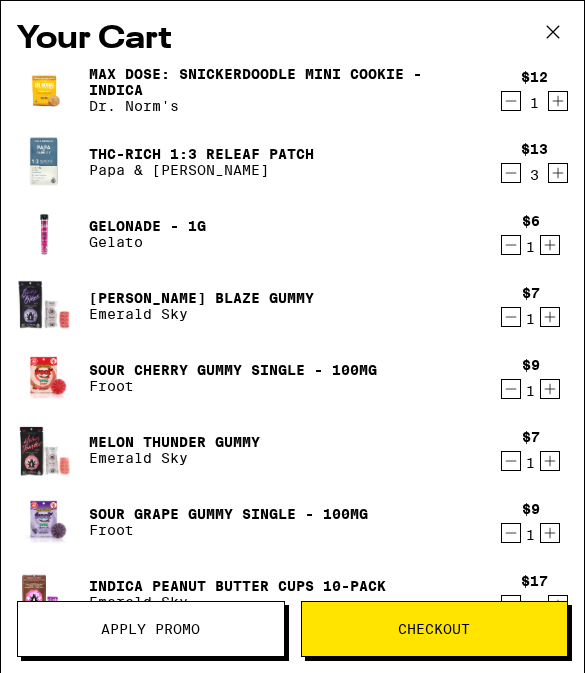 scroll, scrollTop: 0, scrollLeft: 0, axis: both 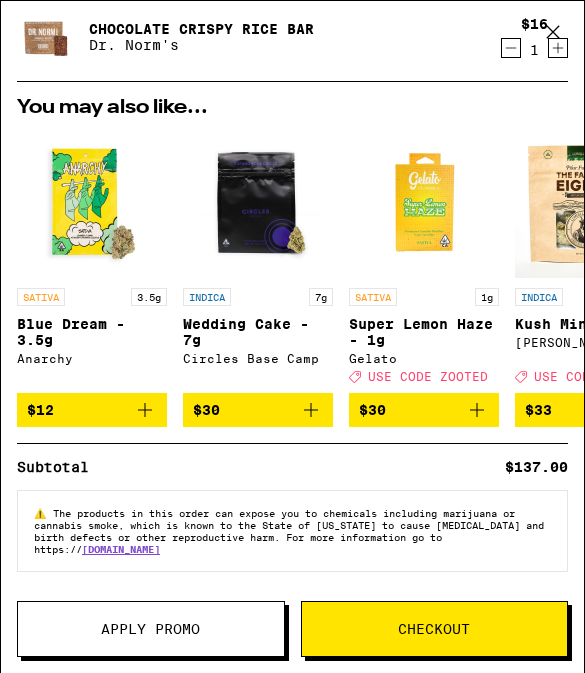 click at bounding box center [92, 203] 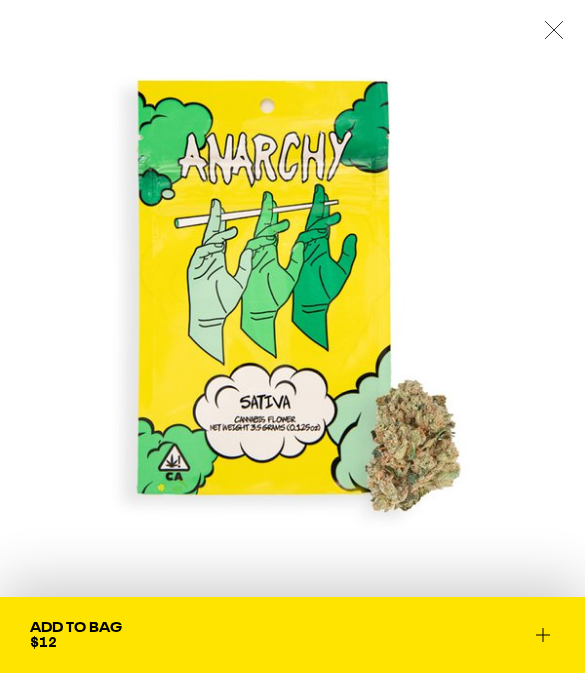click at bounding box center (554, 31) 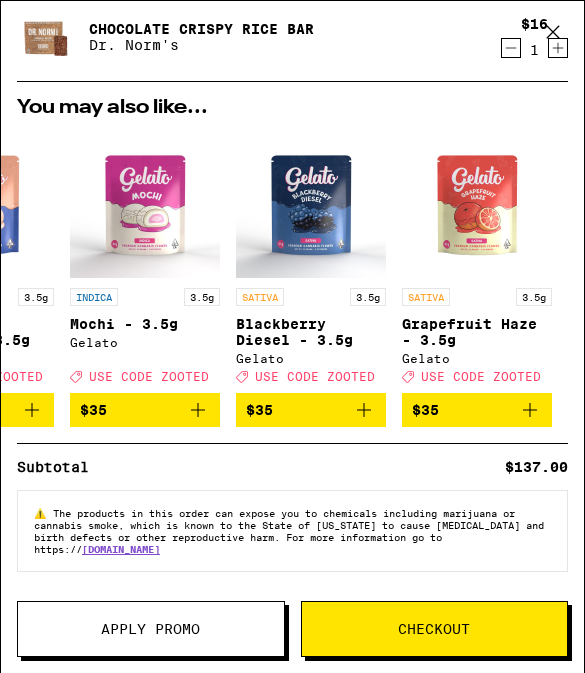 scroll, scrollTop: 0, scrollLeft: 1109, axis: horizontal 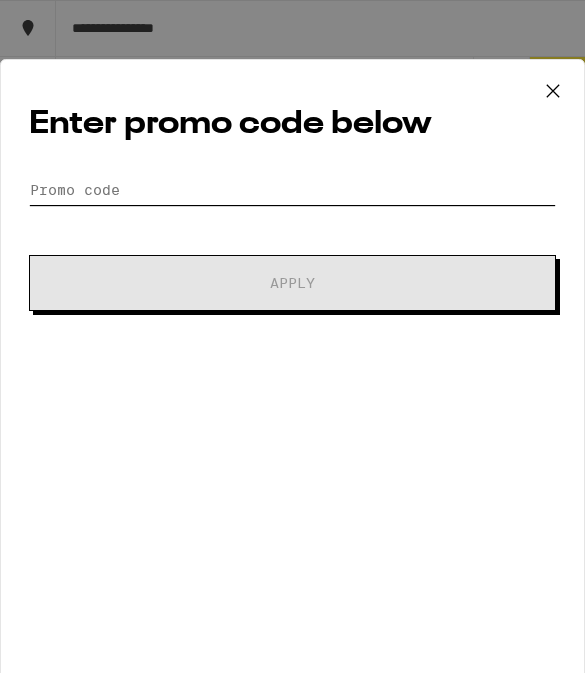 click on "Promo Code" at bounding box center [292, 190] 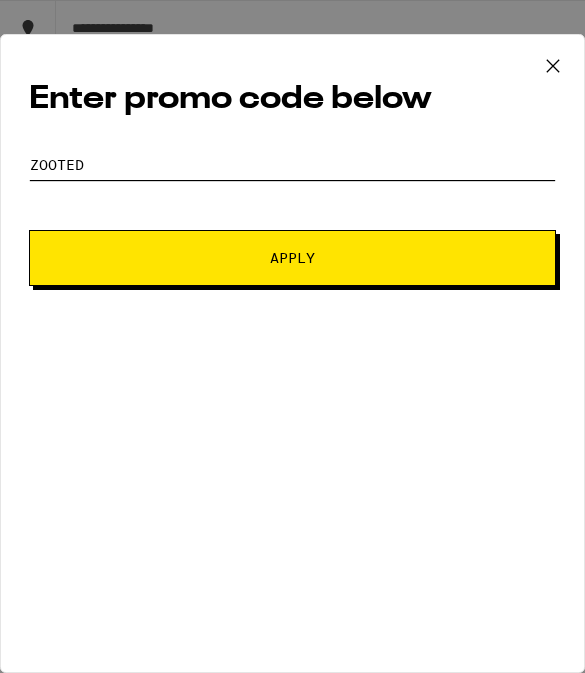 scroll, scrollTop: 25, scrollLeft: 0, axis: vertical 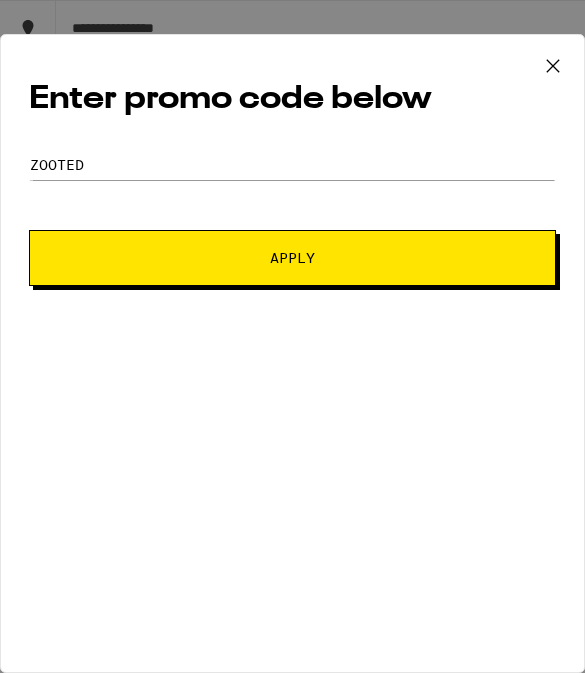 click on "Apply" at bounding box center (292, 258) 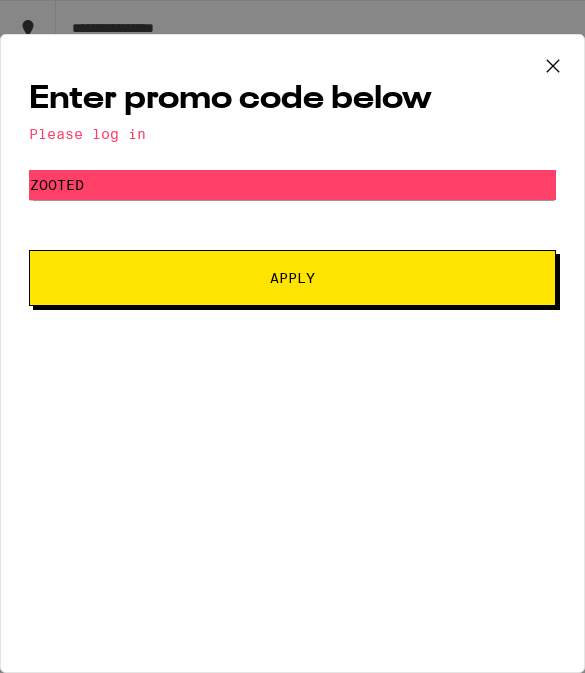 click on "Apply" at bounding box center [292, 278] 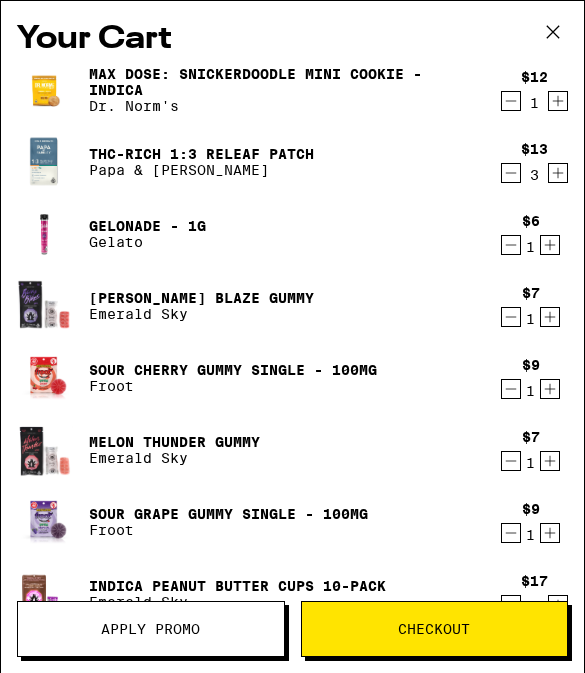 click on "Checkout" at bounding box center (434, 629) 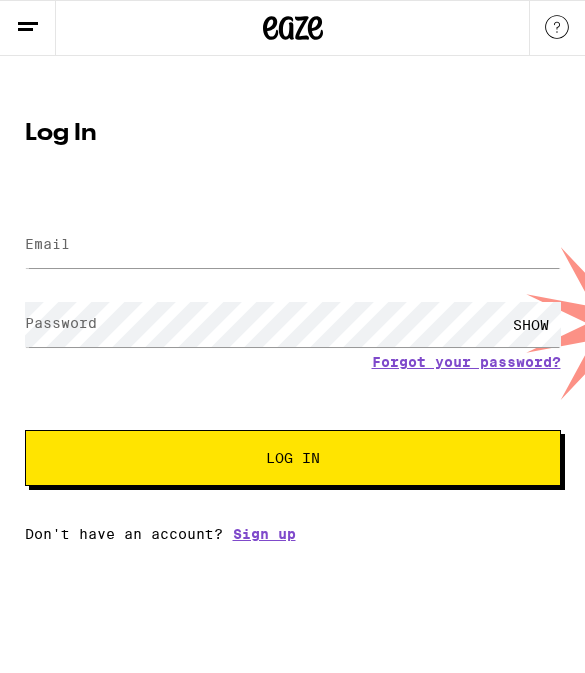 click 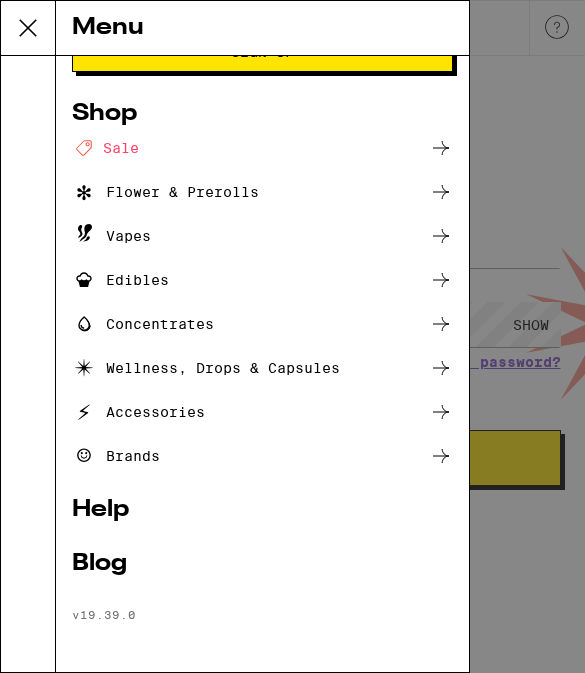 scroll, scrollTop: 103, scrollLeft: 0, axis: vertical 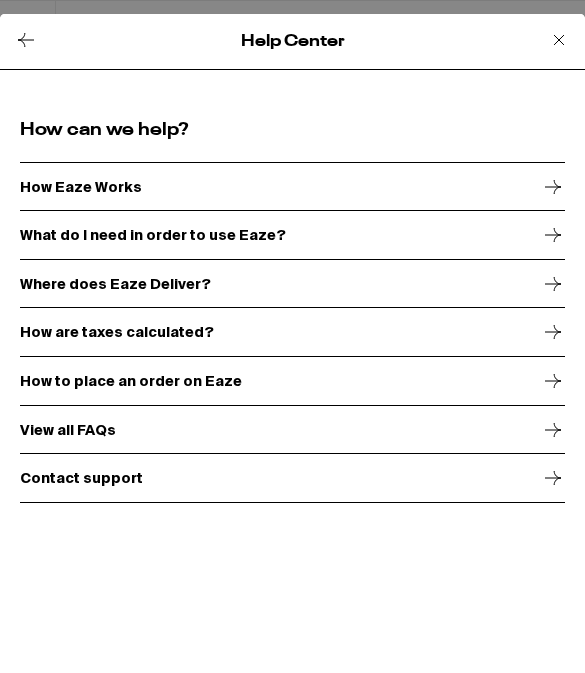 click on "How to place an order on Eaze" at bounding box center (292, 381) 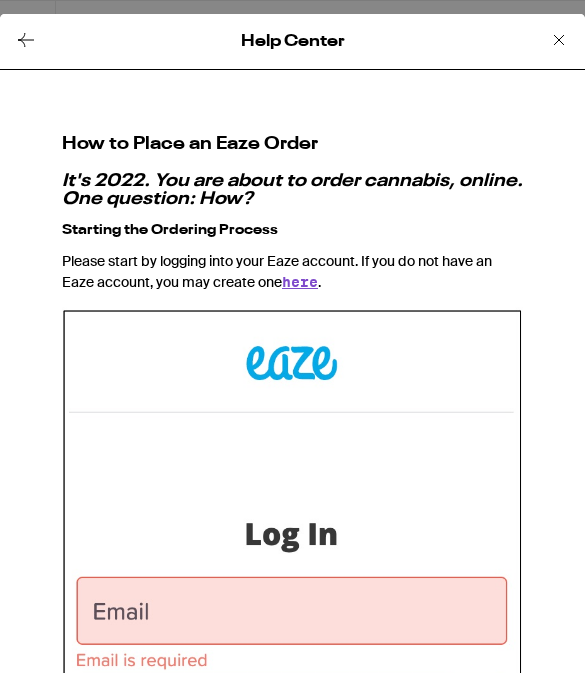 scroll, scrollTop: 0, scrollLeft: 0, axis: both 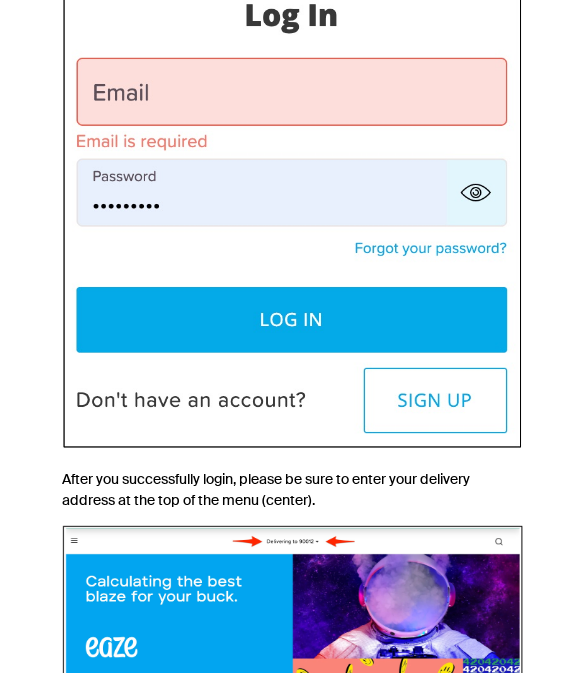 click at bounding box center (292, 118) 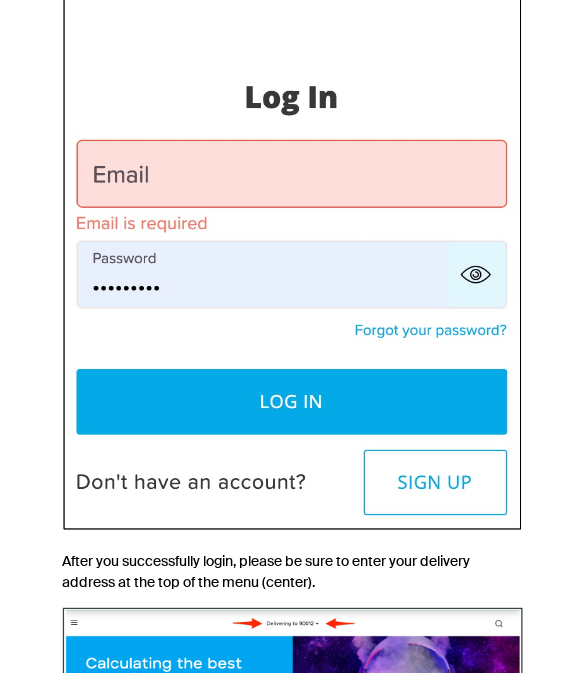 scroll, scrollTop: 436, scrollLeft: 0, axis: vertical 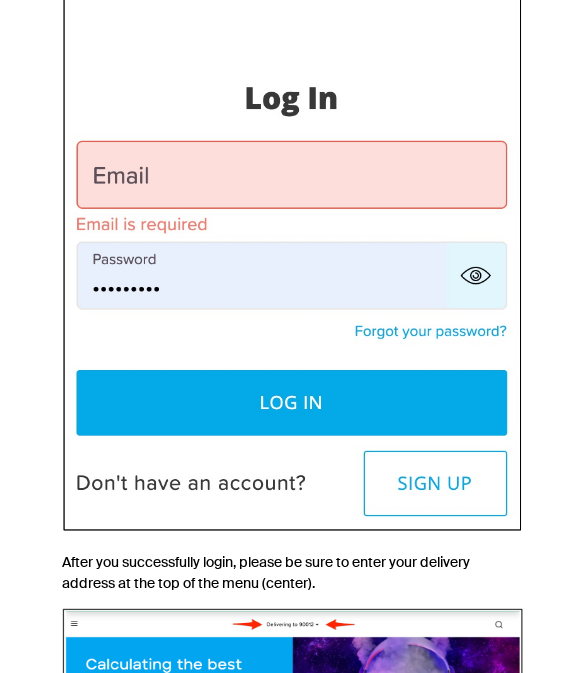 click at bounding box center (292, 201) 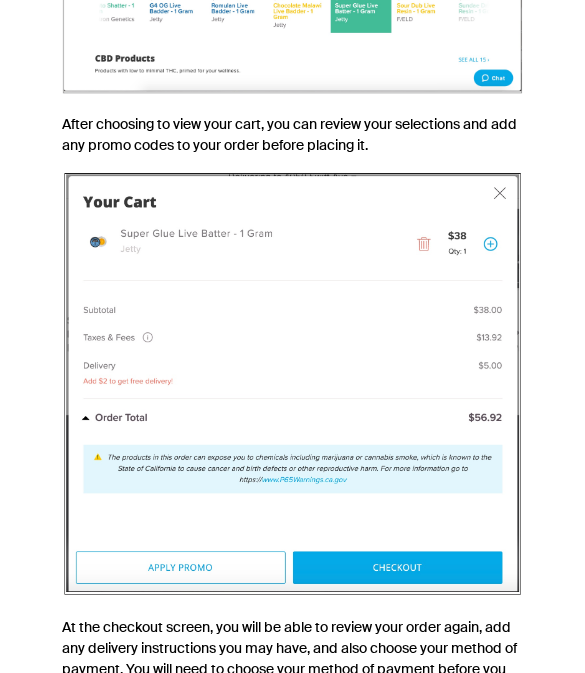 scroll, scrollTop: 2080, scrollLeft: 0, axis: vertical 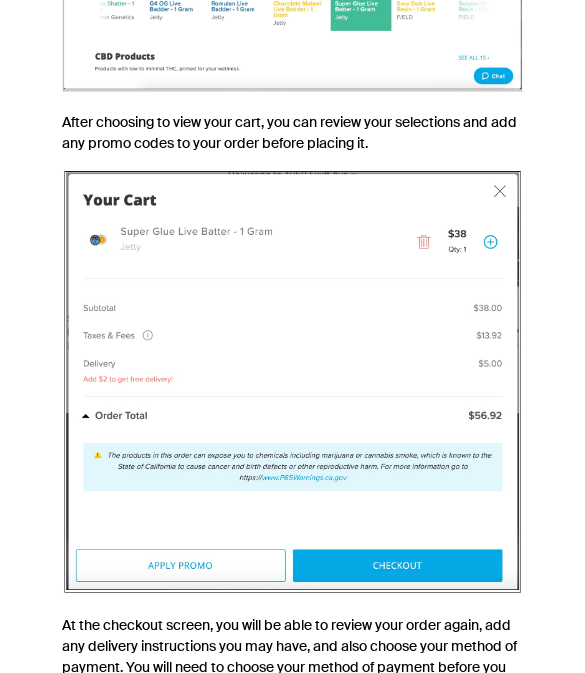 click at bounding box center [292, 381] 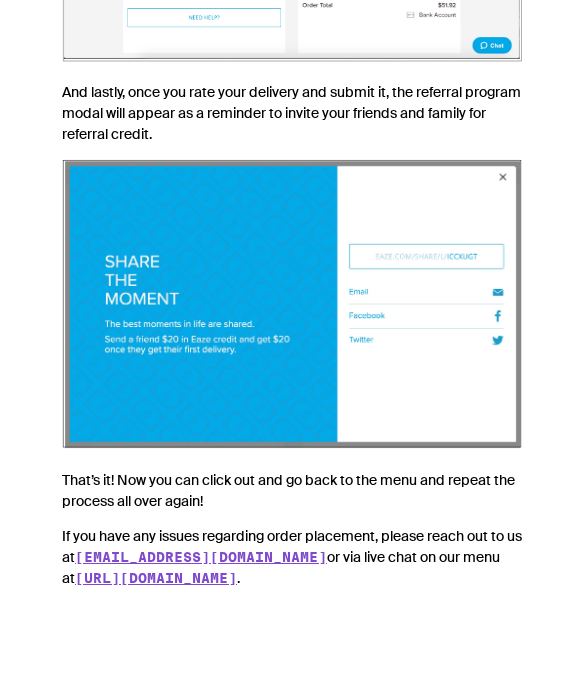 scroll, scrollTop: 5874, scrollLeft: 0, axis: vertical 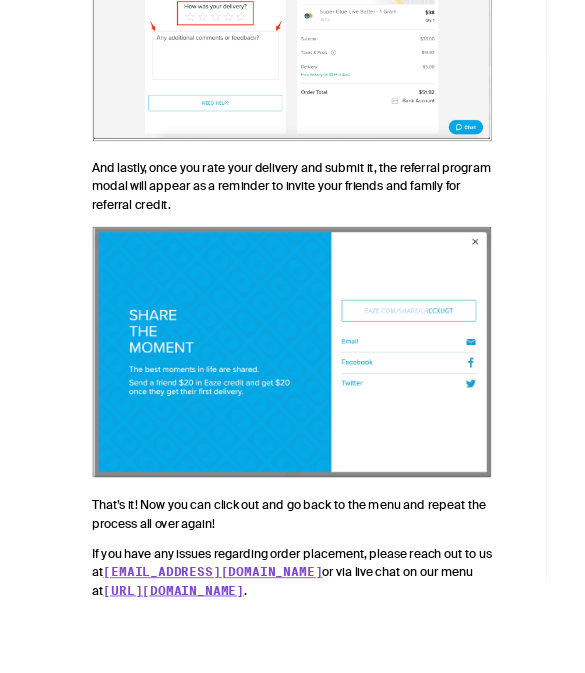 click on "https://www.eaze.com/menu" at bounding box center (156, 679) 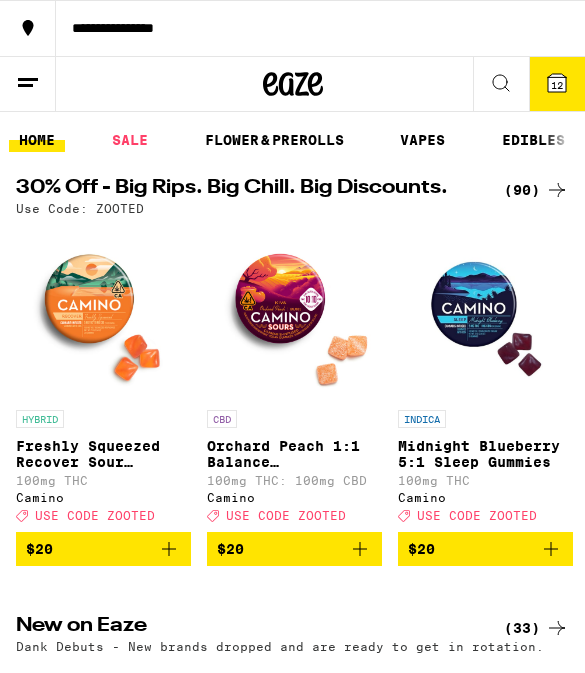 scroll, scrollTop: 0, scrollLeft: 0, axis: both 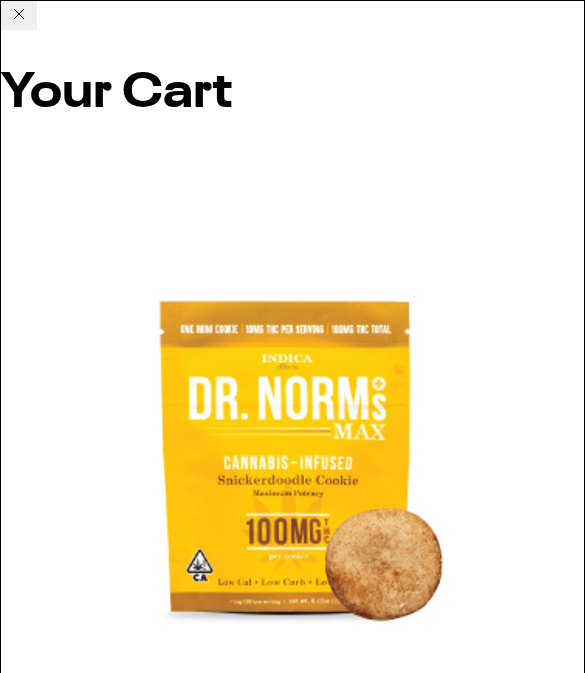 click on "Checkout" at bounding box center (154, 3126) 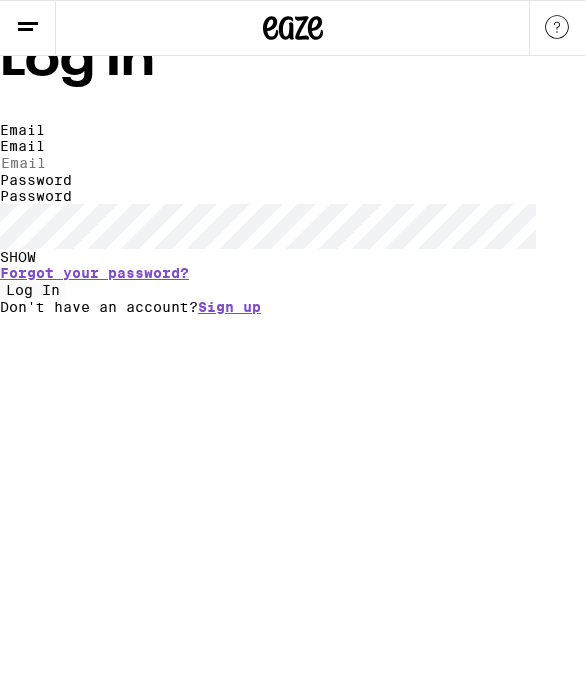 click on "Email" at bounding box center [22, 146] 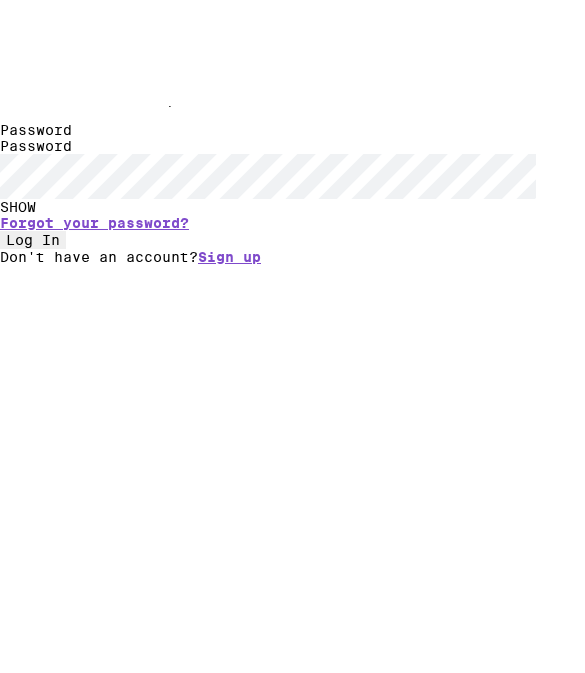 click on "Email" at bounding box center [92, 163] 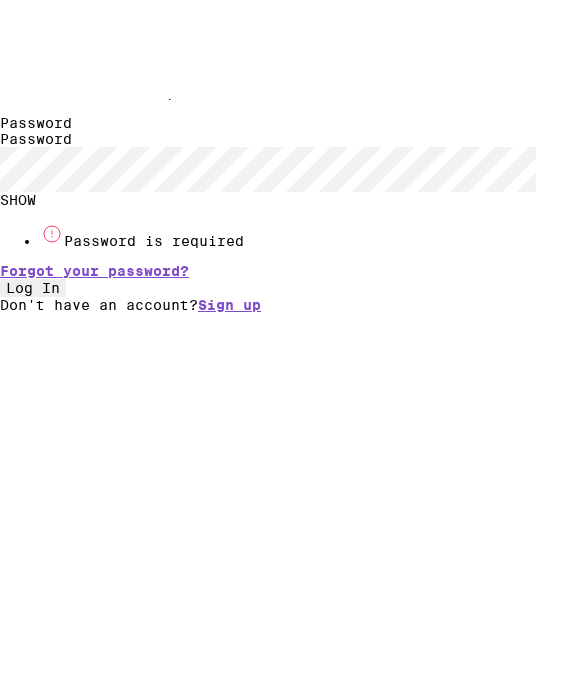 type on "Princessfranniep@gmail.com" 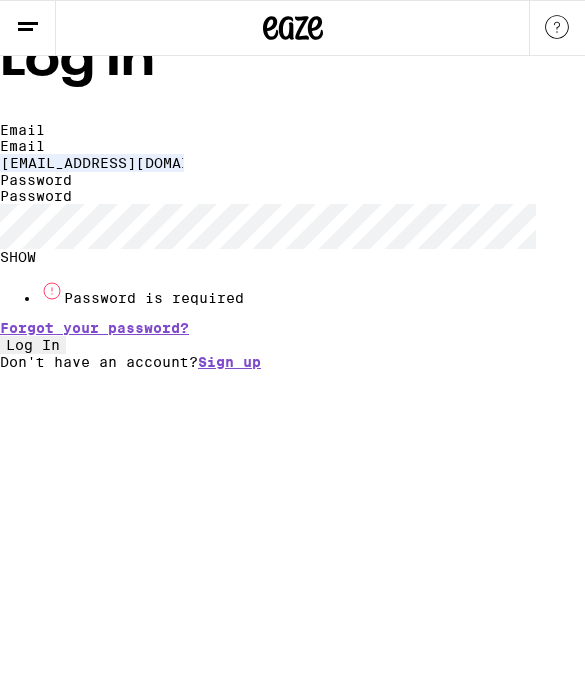 click on "Password" at bounding box center (36, 196) 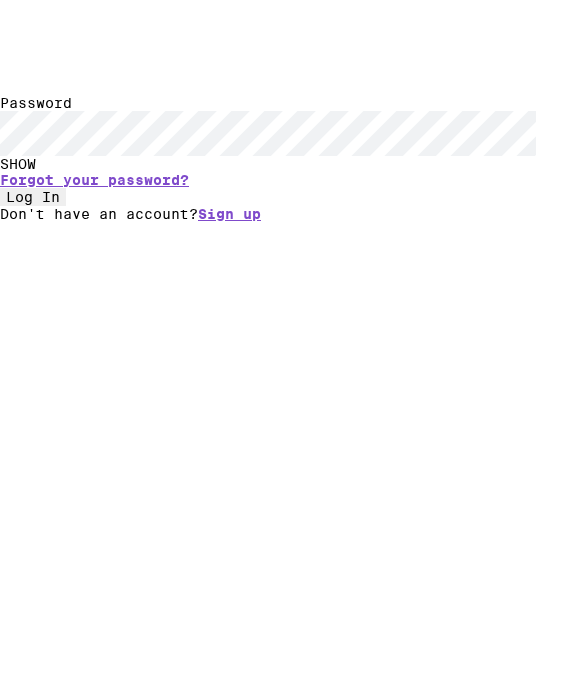 click on "SHOW" at bounding box center (292, 257) 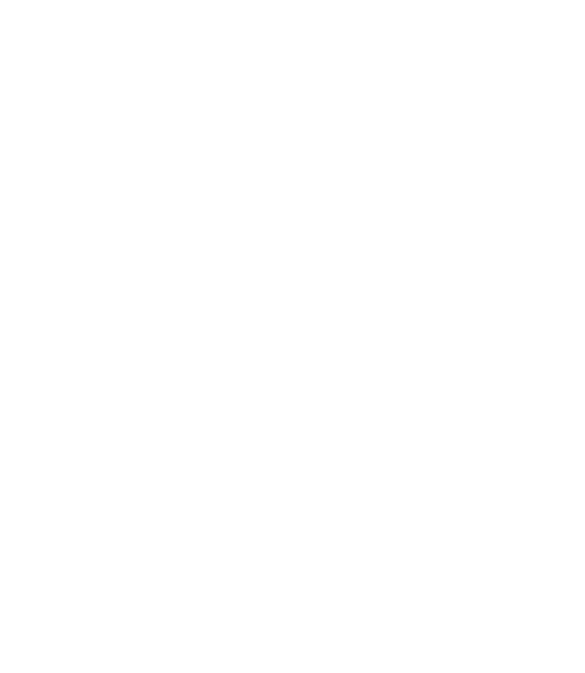 click on "Log In" at bounding box center (33, 290) 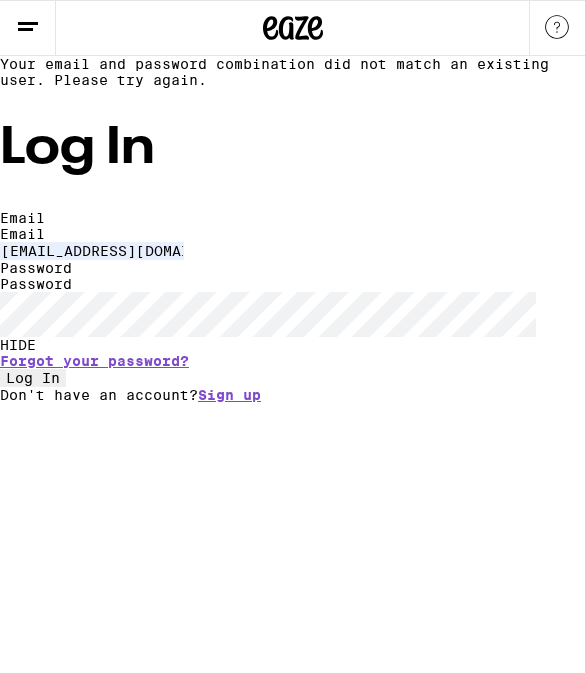 click on "Forgot your password?" at bounding box center (94, 361) 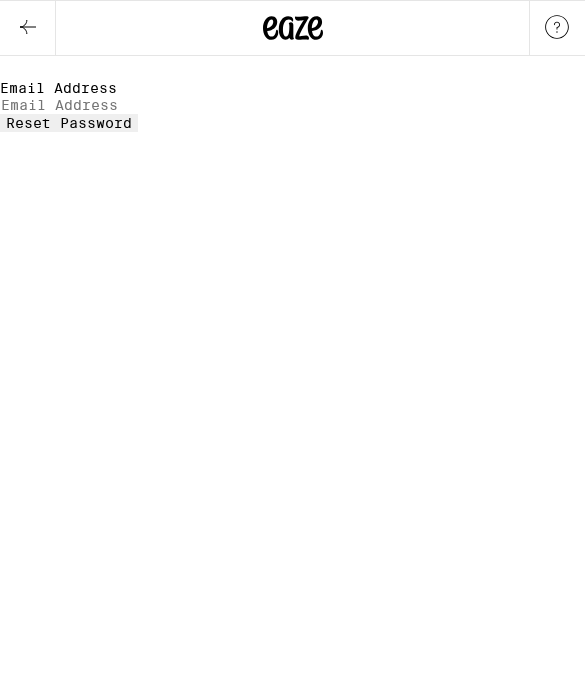 click on "Email Address" at bounding box center [58, 88] 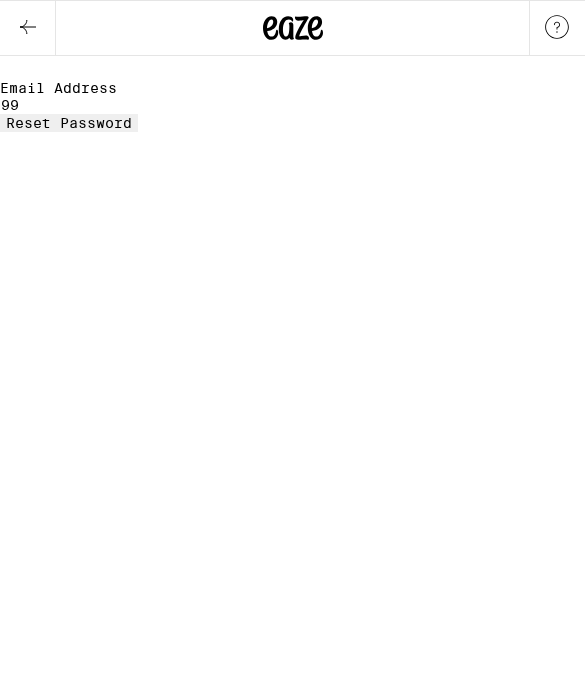 type on "9" 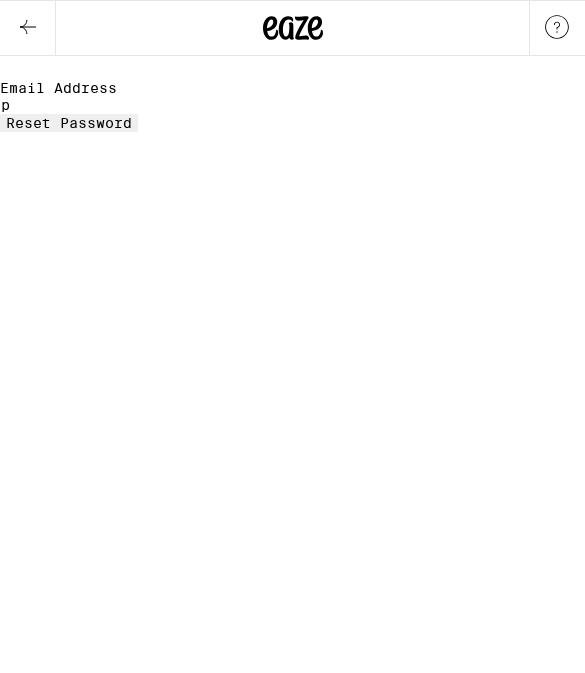 type on "Princessfranniep@gmail.com" 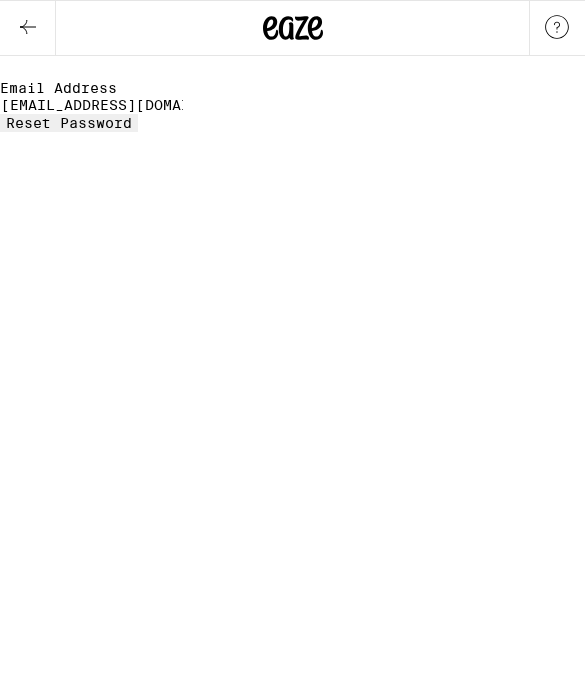 click at bounding box center [28, 28] 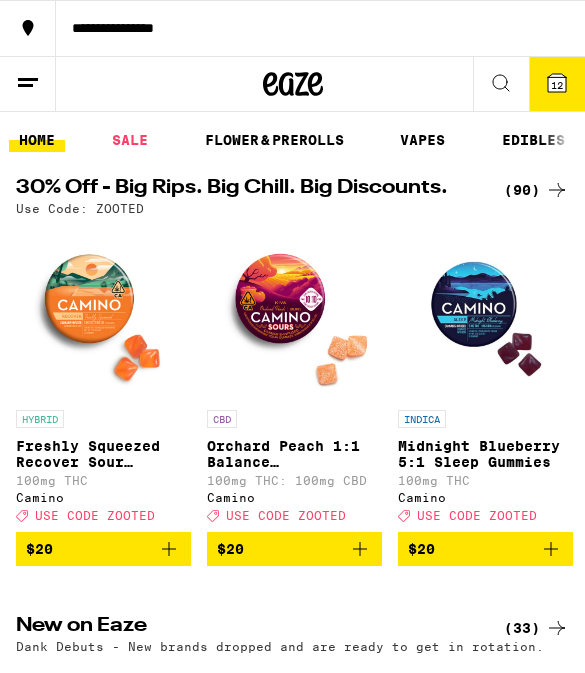 scroll, scrollTop: 0, scrollLeft: 0, axis: both 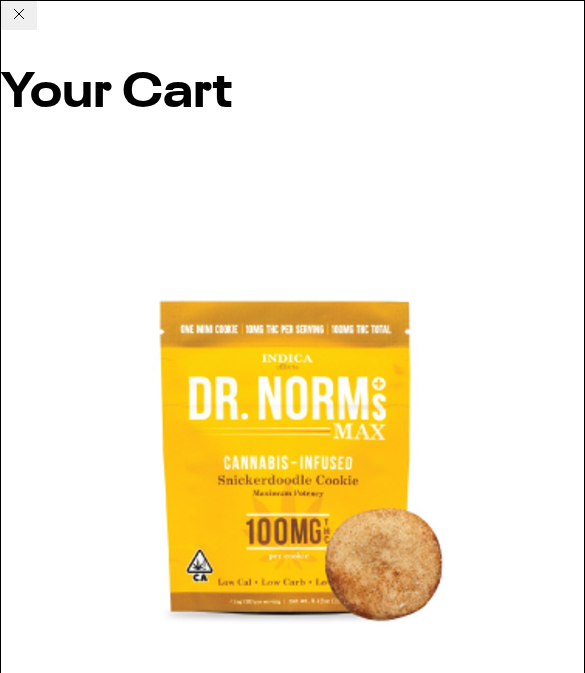 click on "Checkout" at bounding box center (154, 7547) 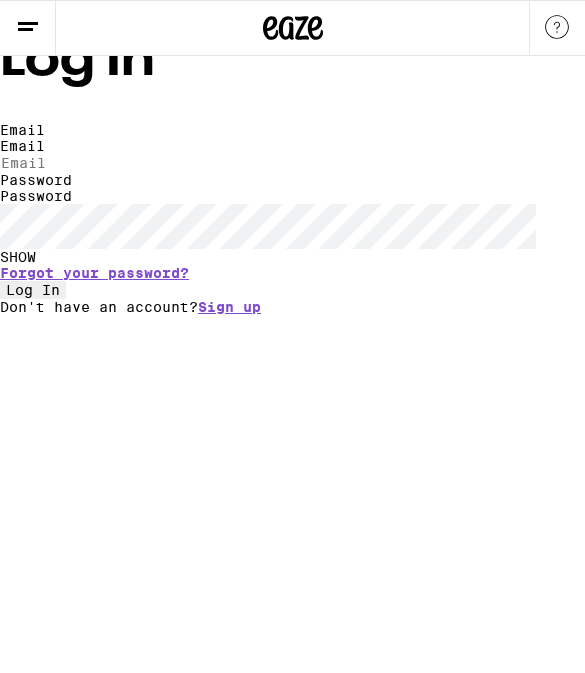 click on "Email" at bounding box center [92, 163] 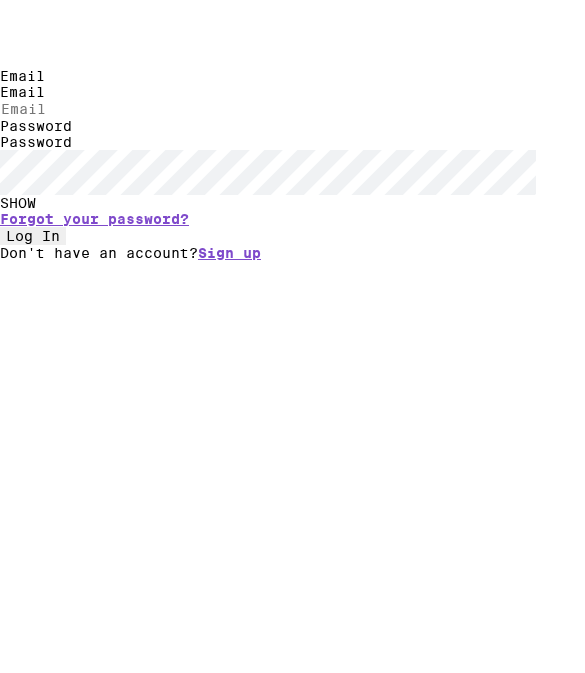 type on "Princessfranniep@gmail.com" 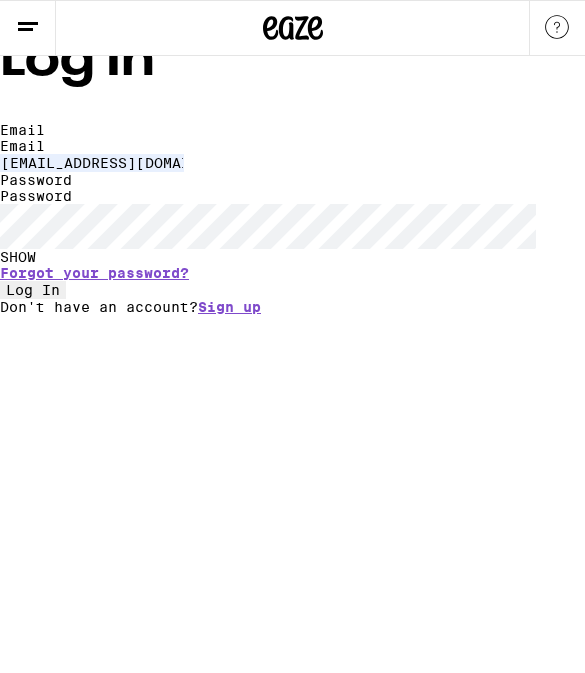 click on "Forgot your password?" at bounding box center [94, 273] 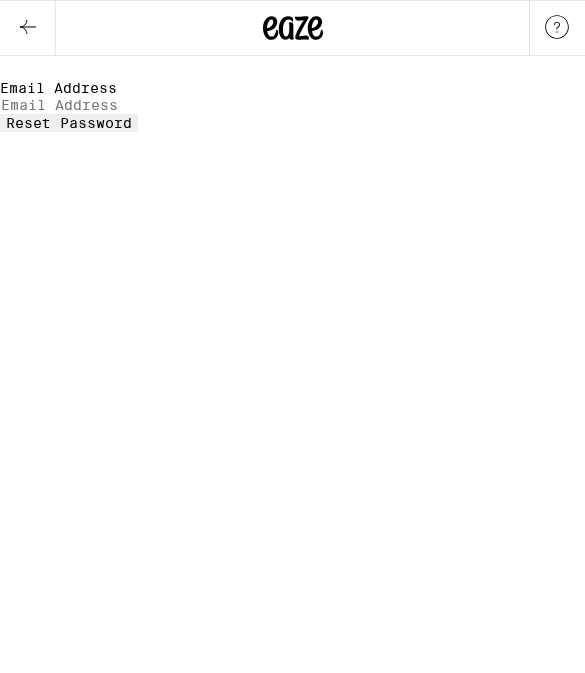 click on "Email Address" at bounding box center [92, 105] 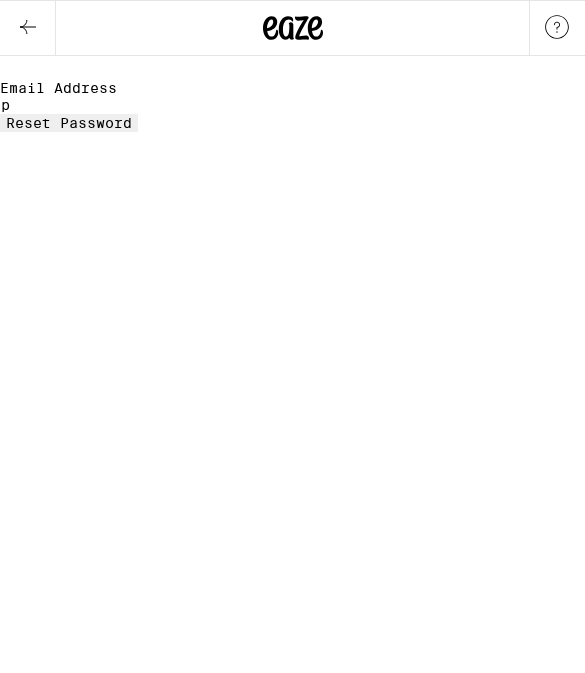 type on "Princessfranniep@gmail.com" 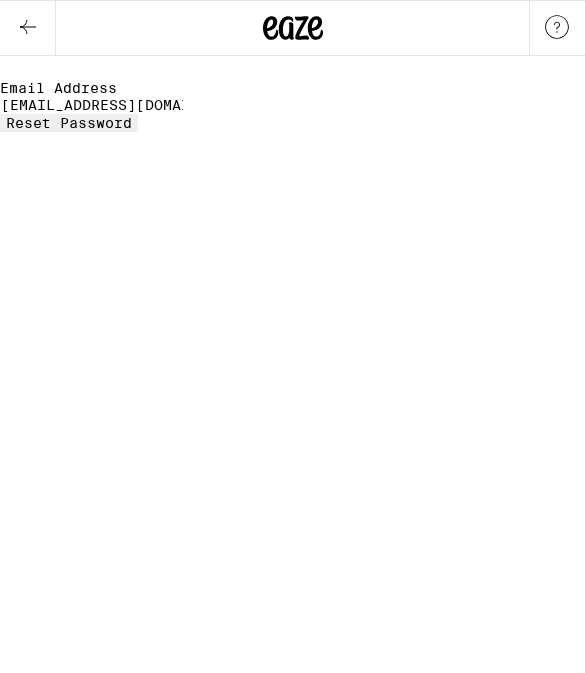 click on "Reset Password" at bounding box center [69, 123] 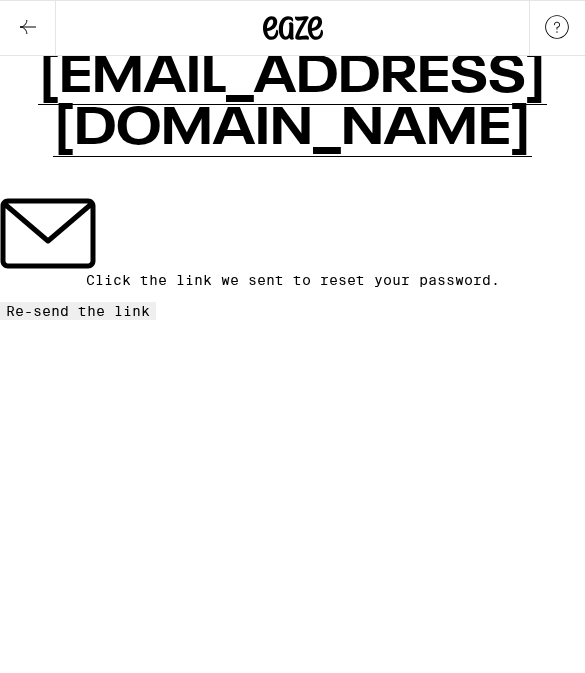 click on "Re-send the link" at bounding box center (78, 311) 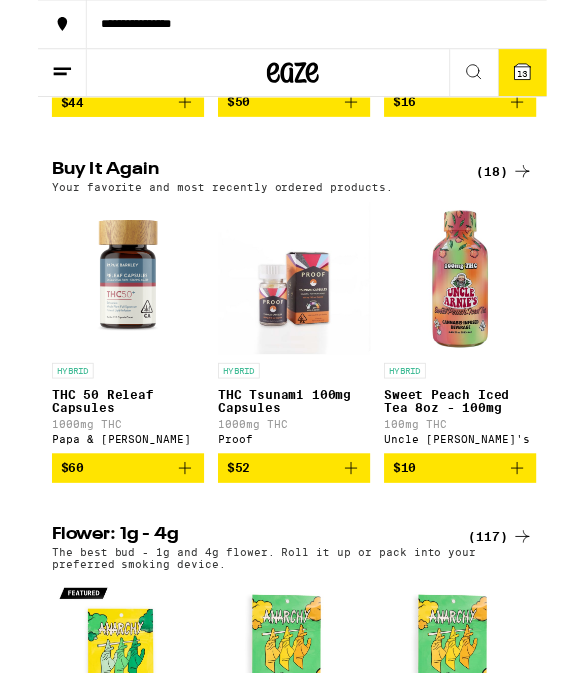 scroll, scrollTop: 852, scrollLeft: 0, axis: vertical 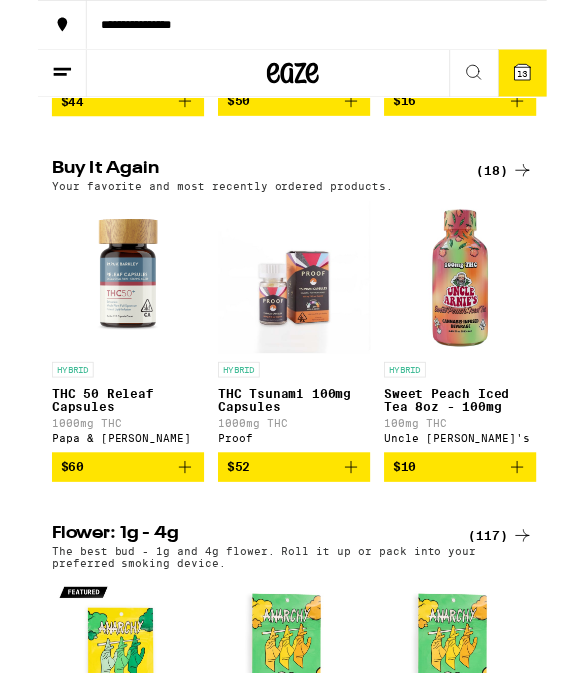 click at bounding box center [103, 318] 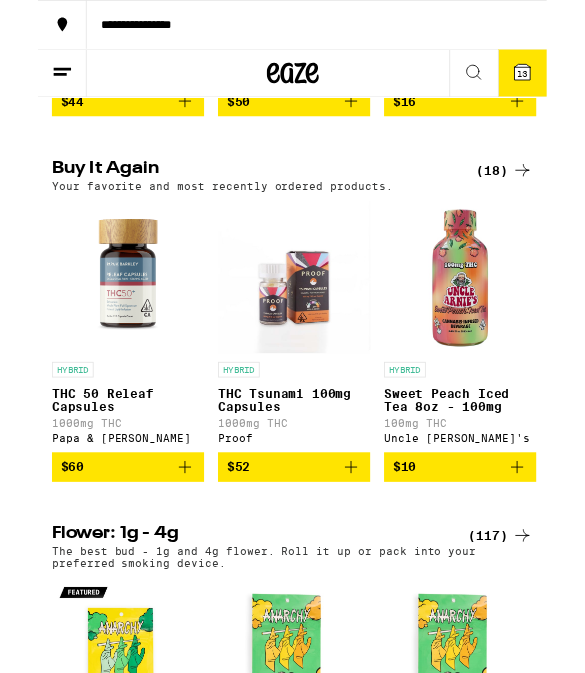 scroll, scrollTop: 884, scrollLeft: 0, axis: vertical 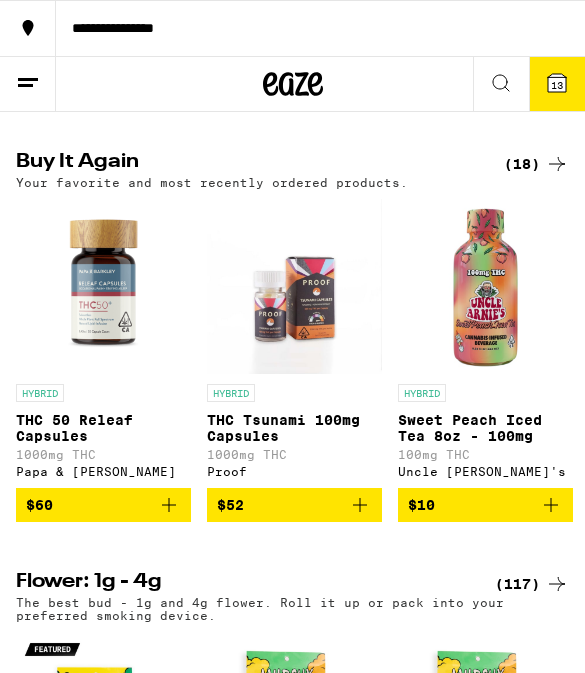 click on "Add To Bag" at bounding box center [51, 8341] 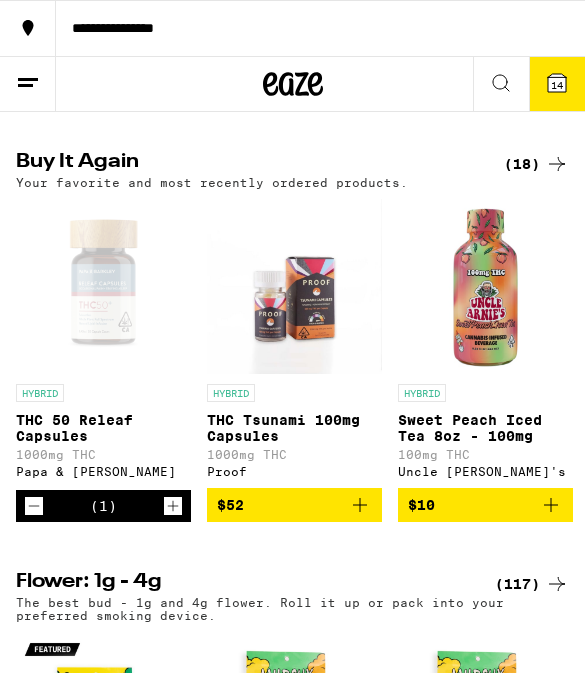click at bounding box center (485, 286) 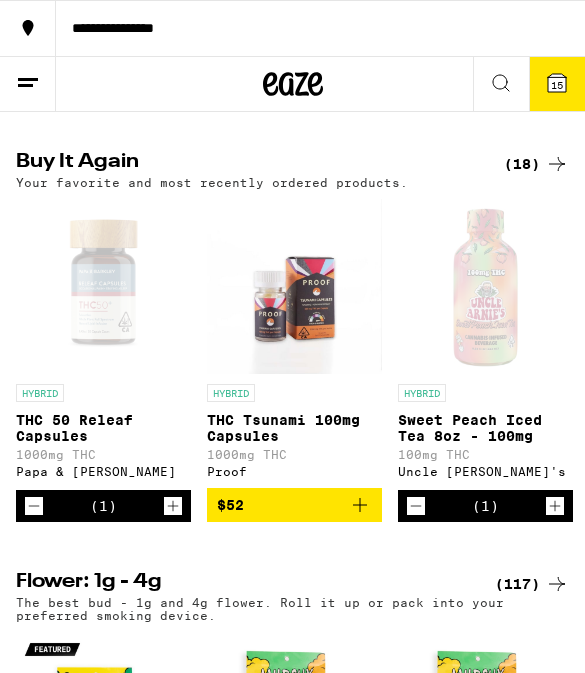 click at bounding box center (294, 286) 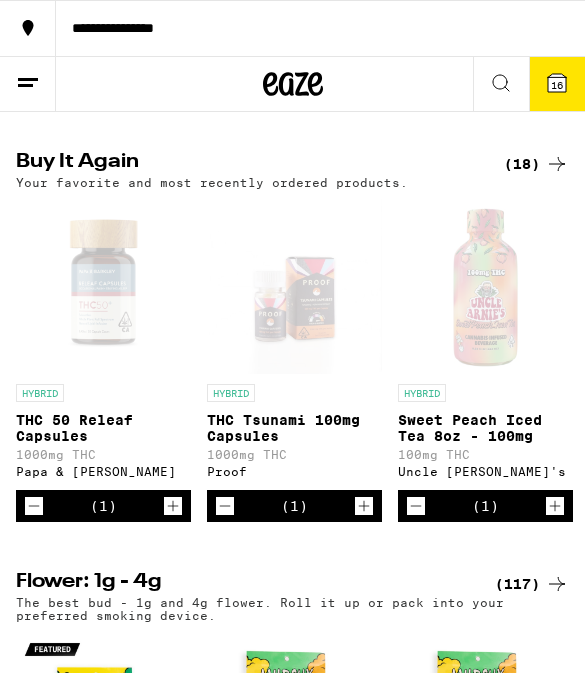 click on "16" at bounding box center [557, 84] 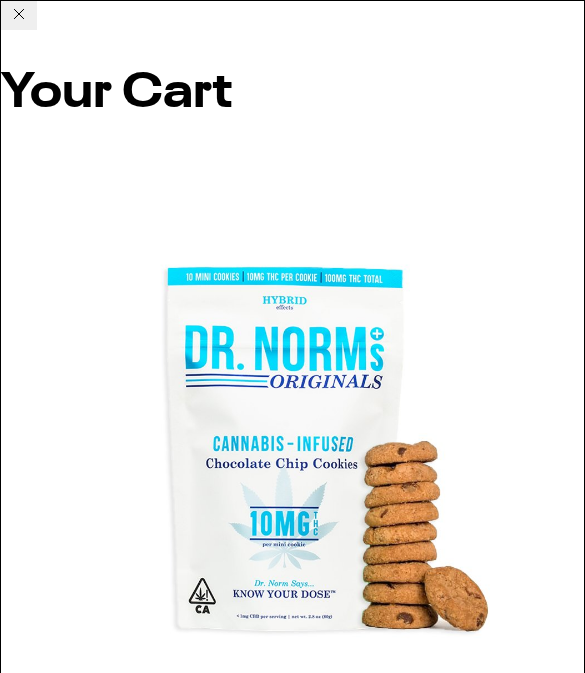 click 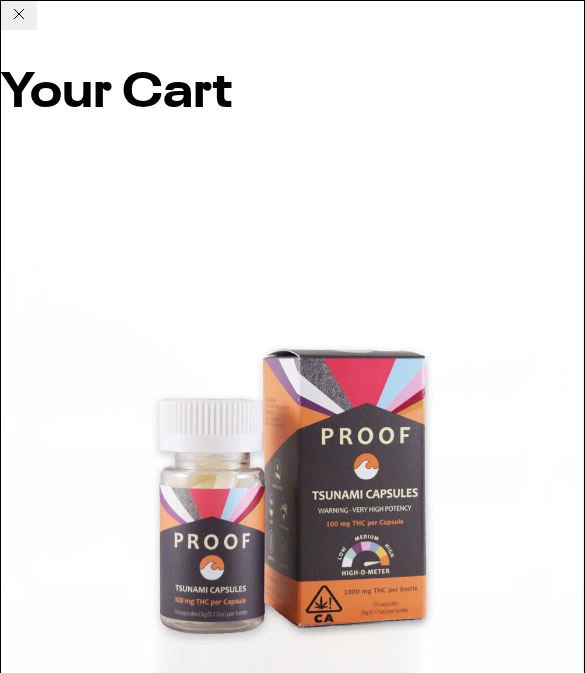 scroll, scrollTop: 263, scrollLeft: 0, axis: vertical 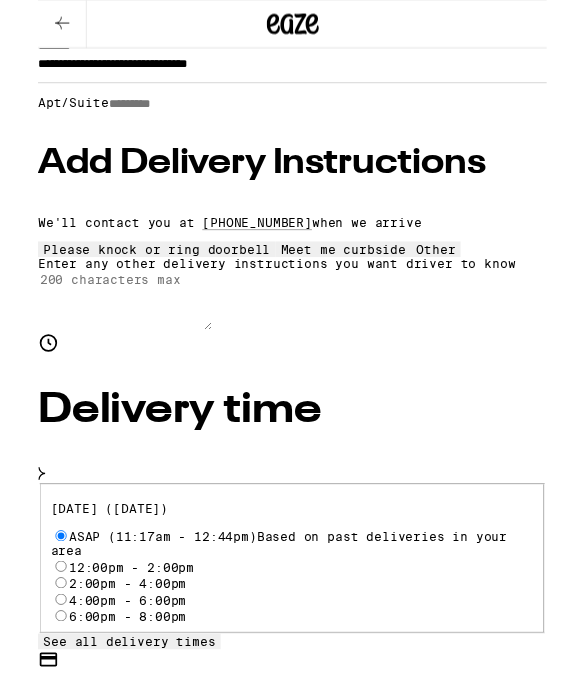 click on "12:00pm - 2:00pm" at bounding box center (26, 651) 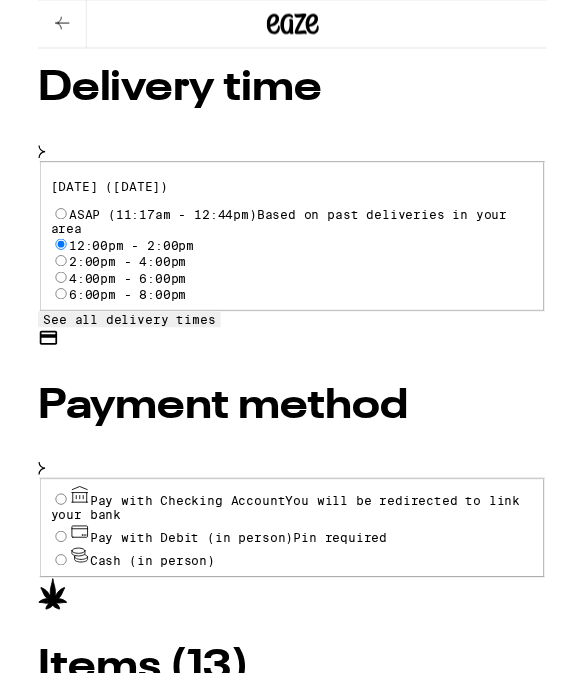 scroll, scrollTop: 650, scrollLeft: 0, axis: vertical 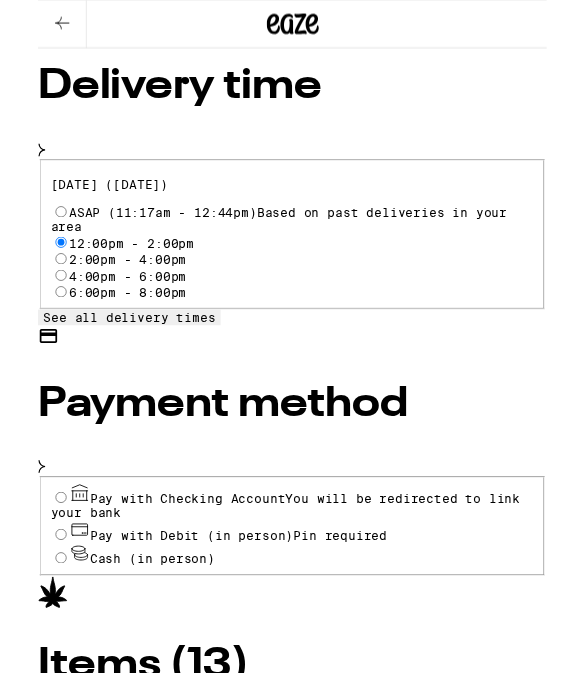 click on "Pay with Checking Account You will be redirected to link your bank" at bounding box center (293, 576) 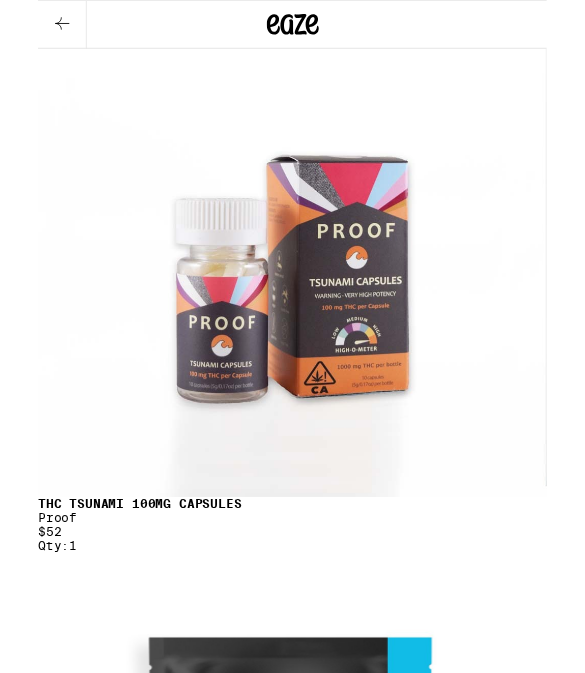 scroll, scrollTop: 1522, scrollLeft: 0, axis: vertical 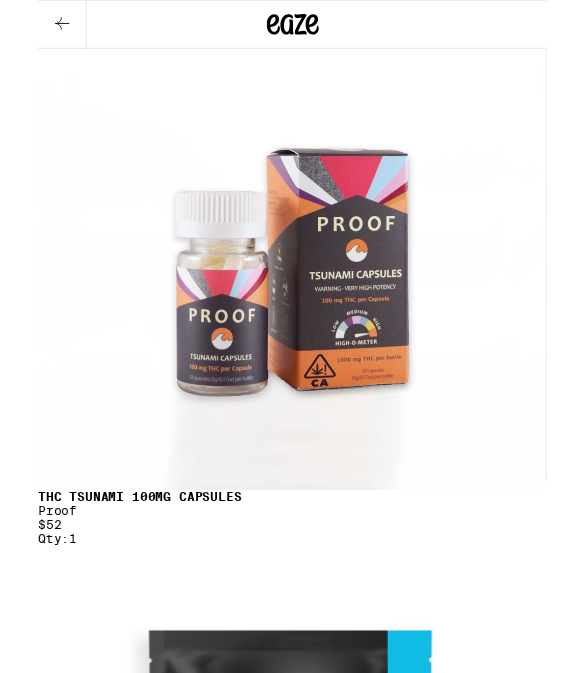 click on "Melon Thunder Gummy" at bounding box center [292, 5526] 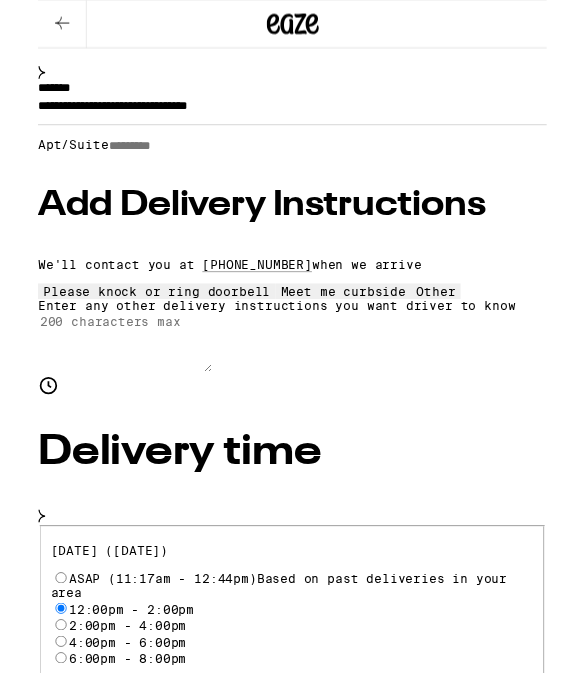 scroll, scrollTop: 230, scrollLeft: 0, axis: vertical 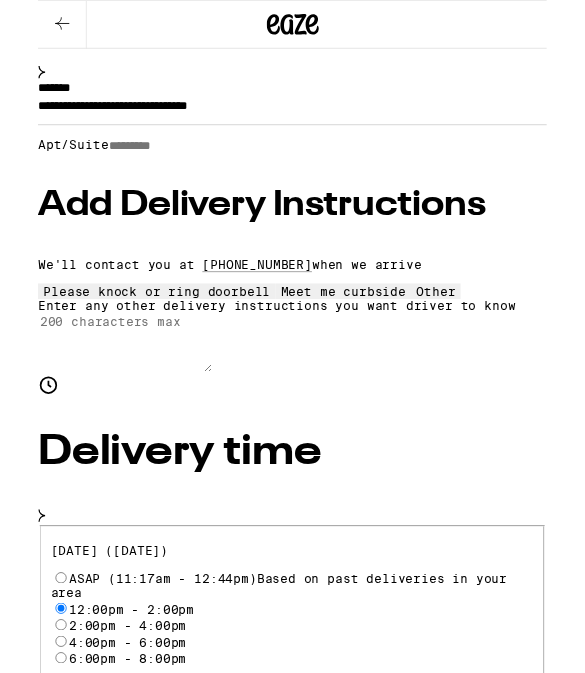click on "ASAP (11:17am - 12:44pm) Based on past deliveries in your area" at bounding box center [293, 672] 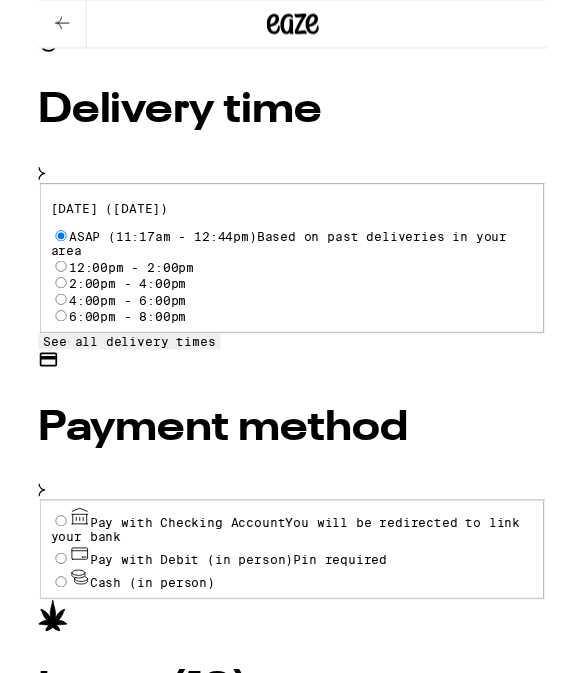 scroll, scrollTop: 625, scrollLeft: 0, axis: vertical 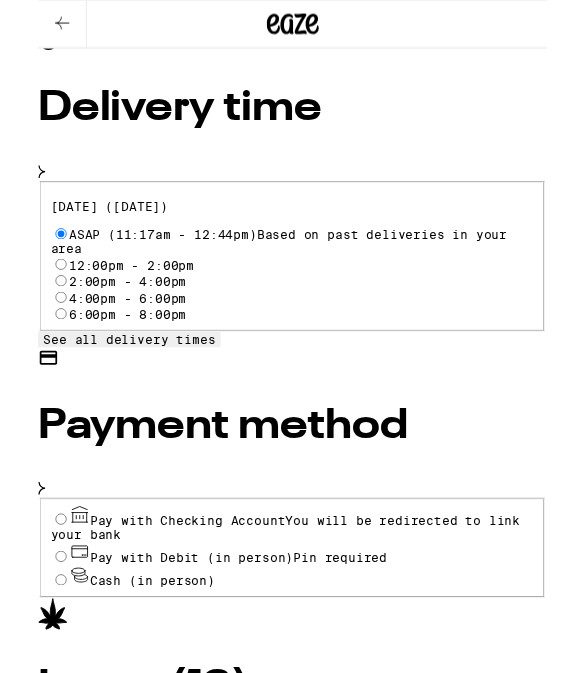 click on "Pay with Checking Account You will be redirected to link your bank" at bounding box center [26, 597] 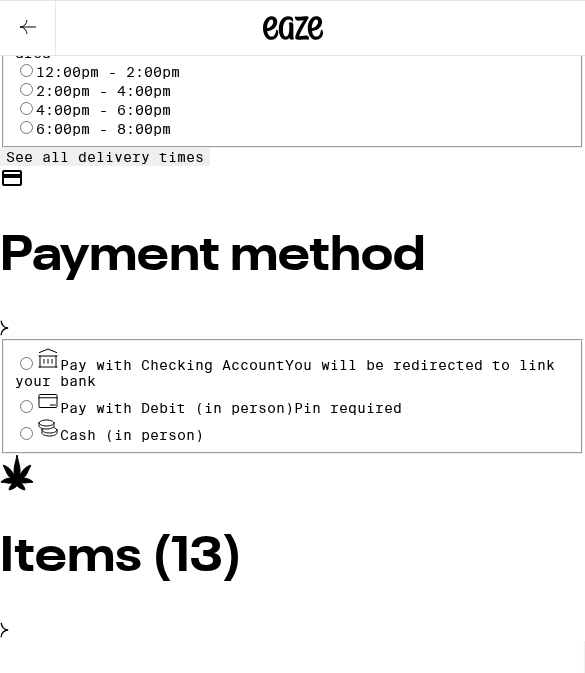 scroll, scrollTop: 857, scrollLeft: 0, axis: vertical 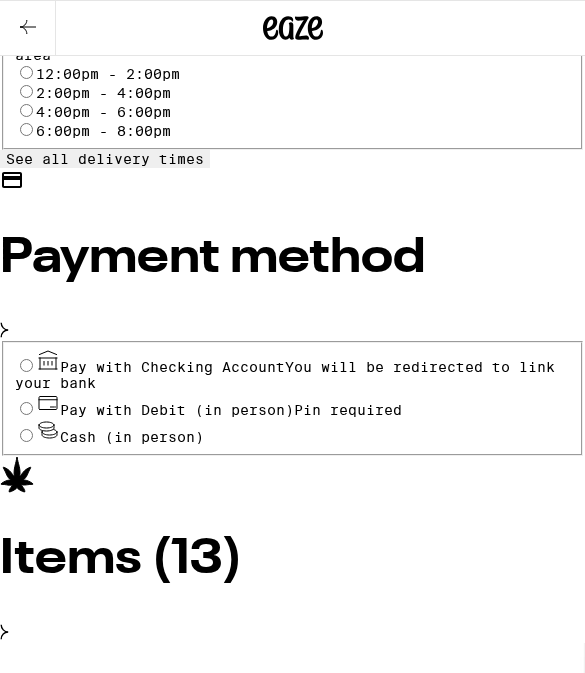 click on "Chocolate Crispy Rice Bar" at bounding box center (292, 2534) 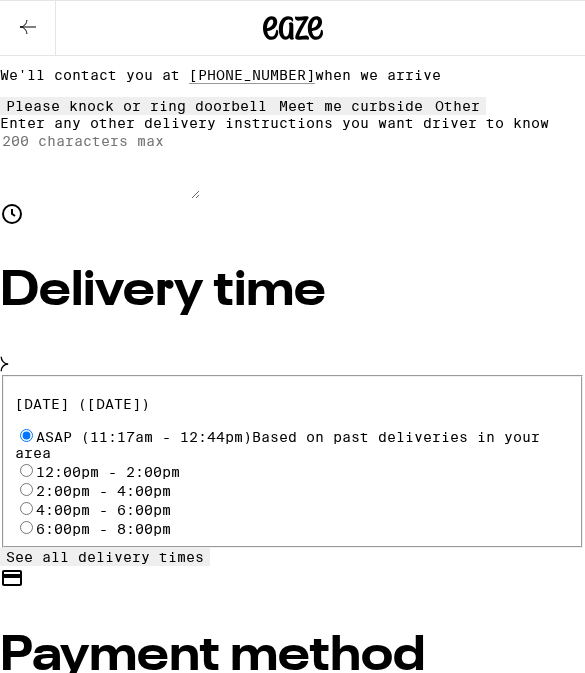 scroll, scrollTop: 458, scrollLeft: 0, axis: vertical 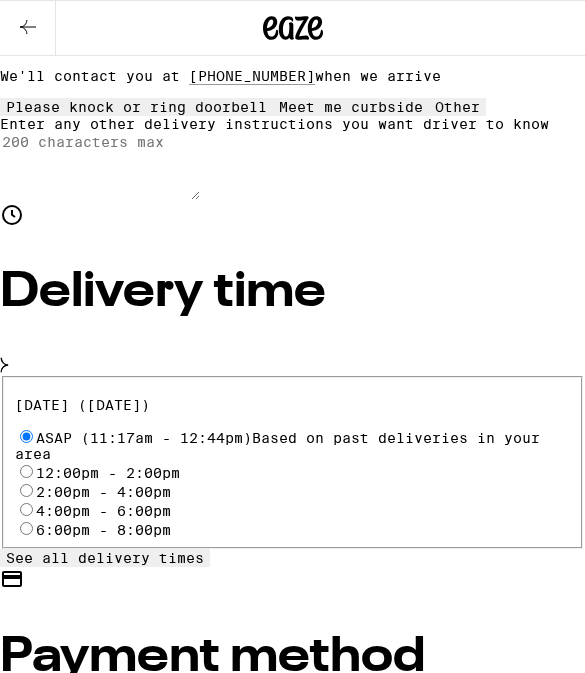 click on "2:00pm - 4:00pm" at bounding box center (26, 490) 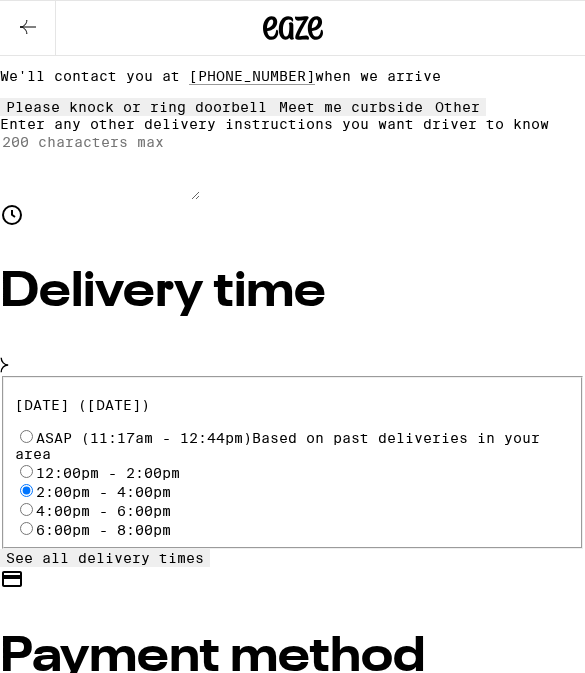 click on "Pay with Checking Account You will be redirected to link your bank" at bounding box center [293, 768] 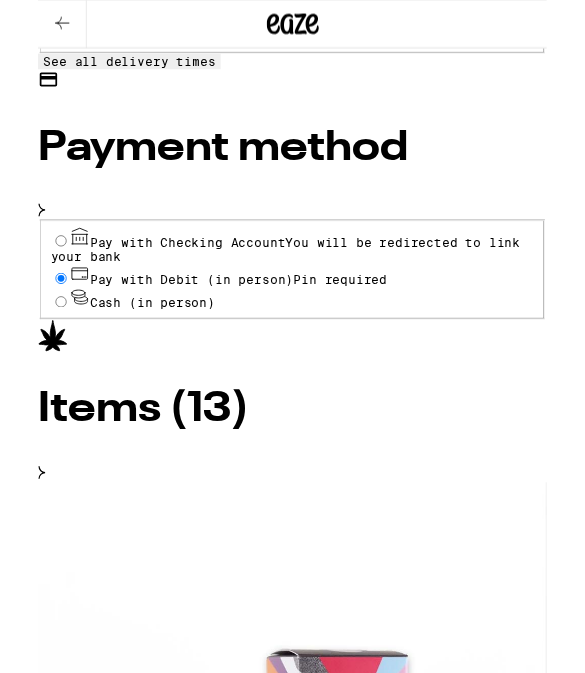 scroll, scrollTop: 946, scrollLeft: 0, axis: vertical 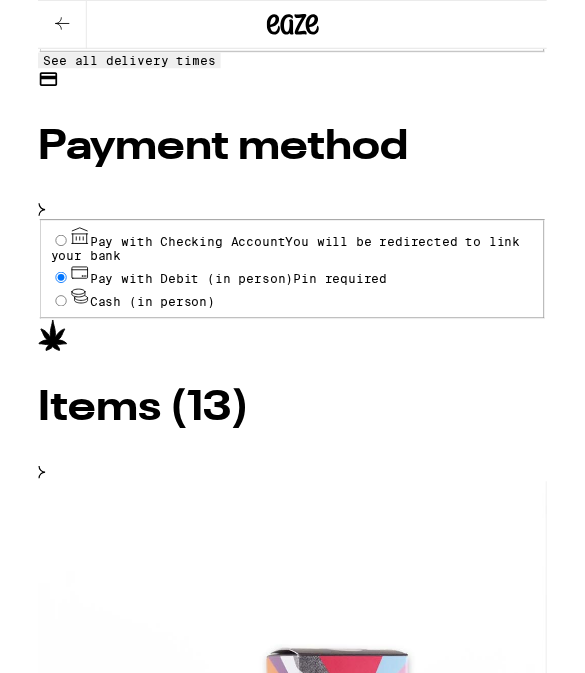 click on "Place Order" at bounding box center [55, 7921] 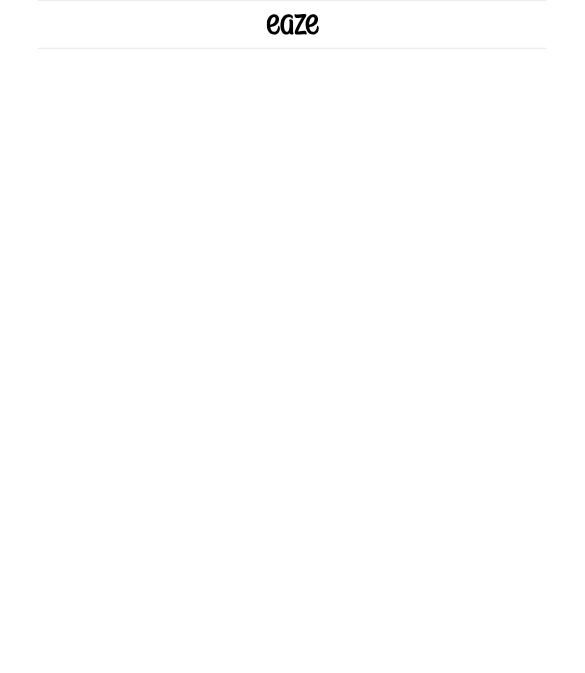 scroll, scrollTop: 0, scrollLeft: 0, axis: both 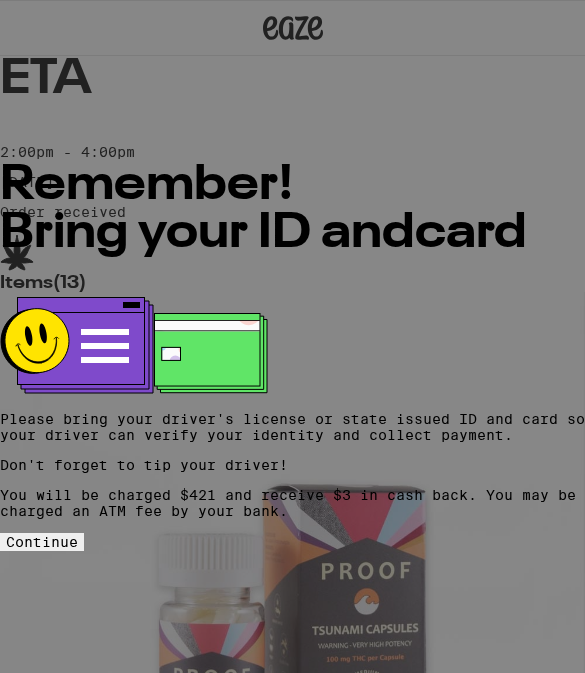 click on "Continue" at bounding box center (42, 542) 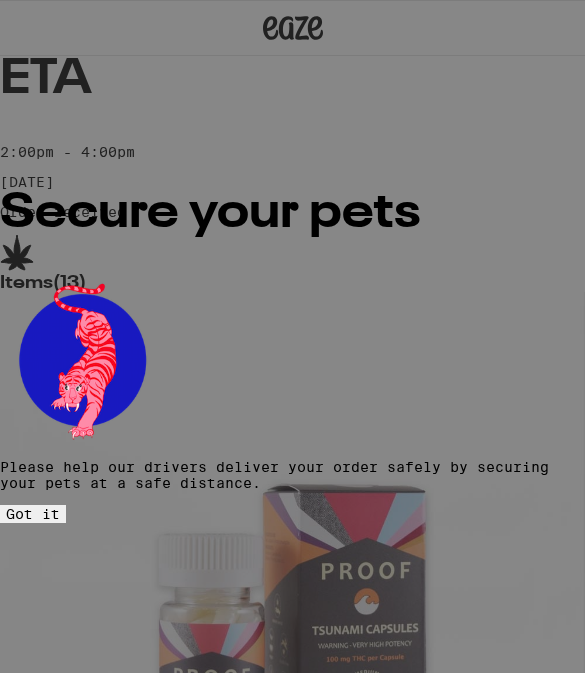 click on "Got it" at bounding box center (33, 514) 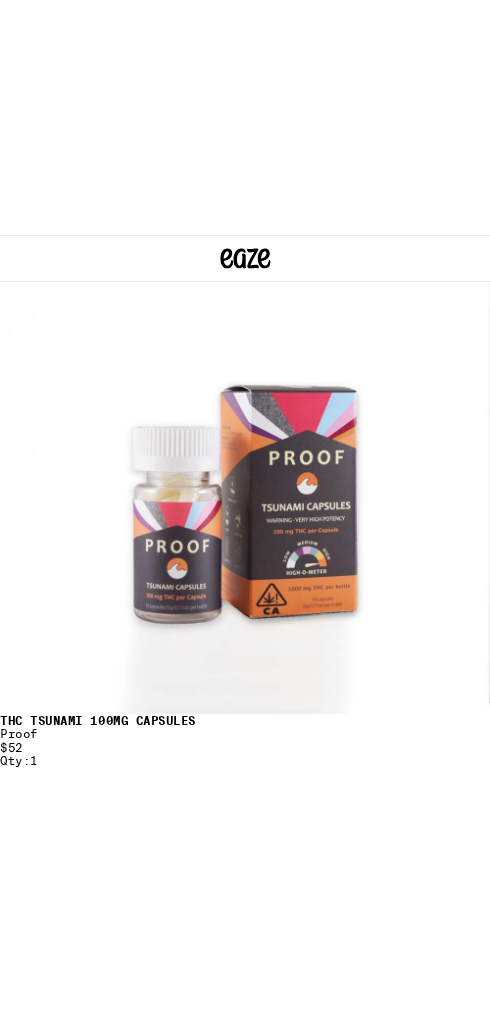 scroll, scrollTop: 0, scrollLeft: 0, axis: both 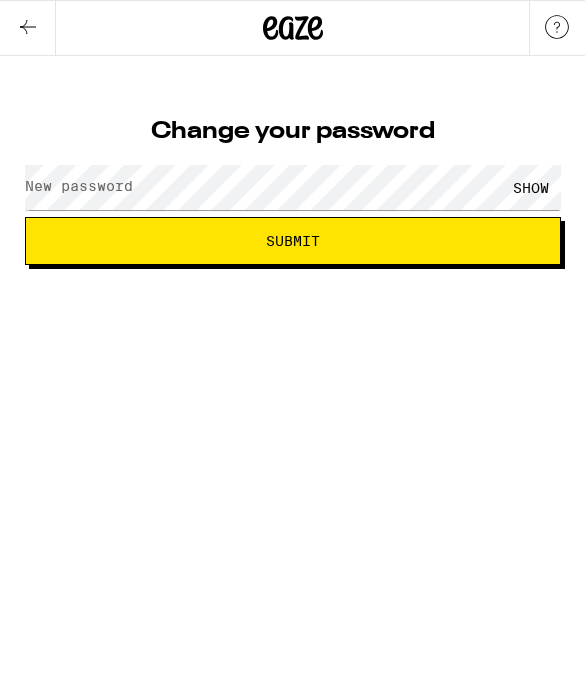 click on "New password" at bounding box center (79, 186) 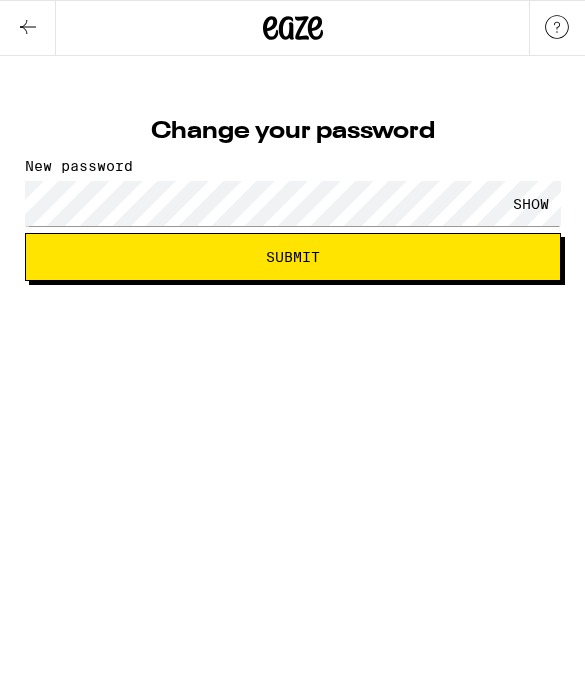click on "SHOW" at bounding box center [531, 203] 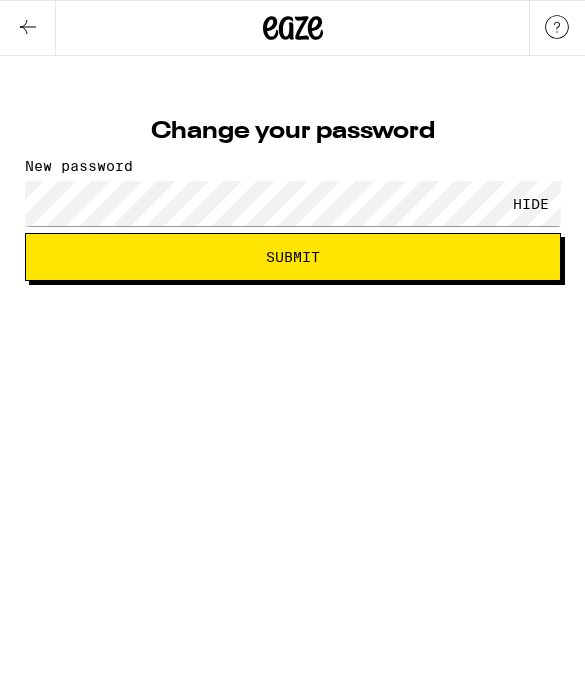 click on "Submit" at bounding box center [293, 257] 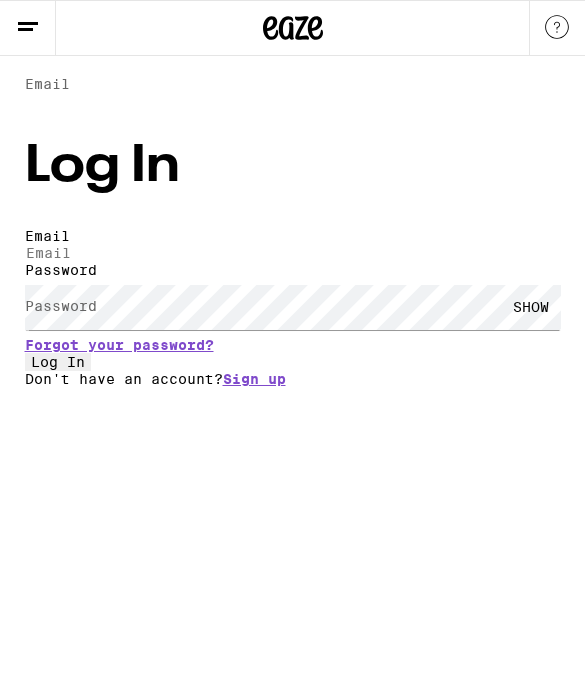 click at bounding box center (28, 28) 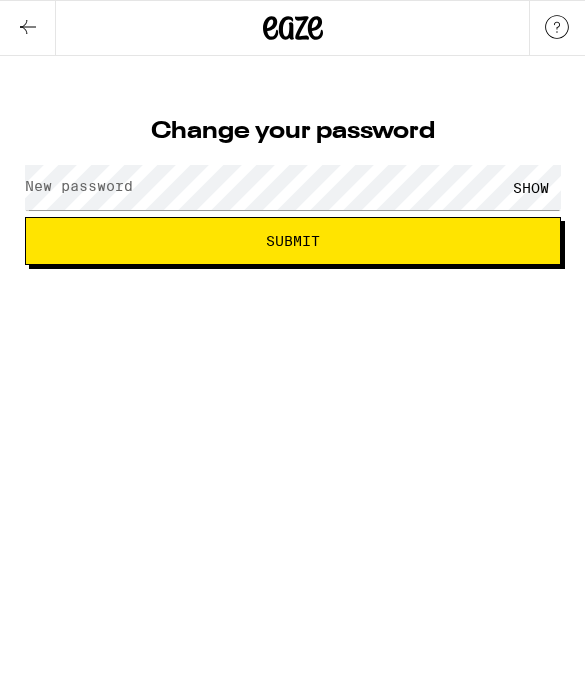 scroll, scrollTop: 0, scrollLeft: 0, axis: both 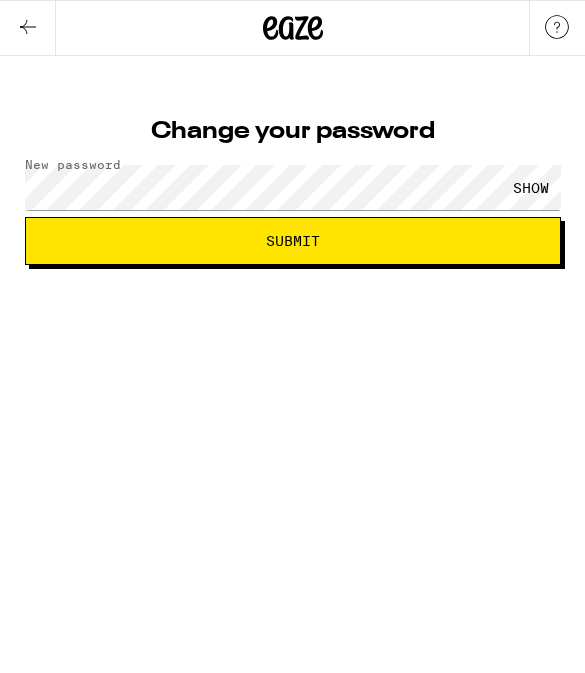 click on "SHOW" at bounding box center (531, 187) 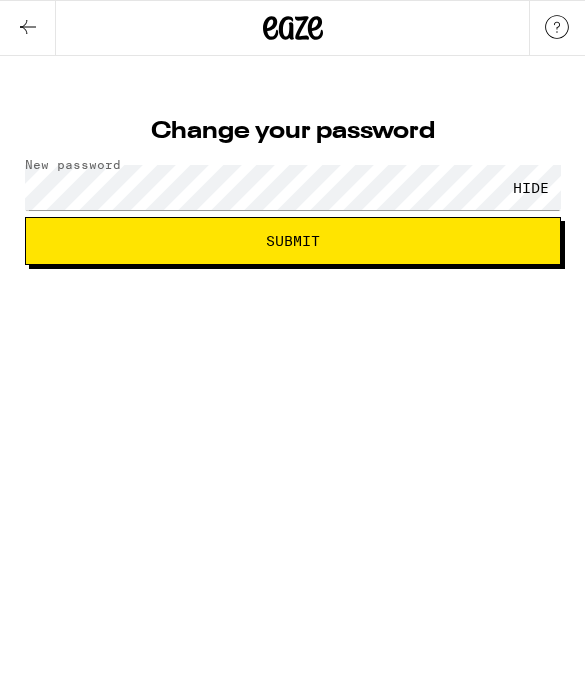 click on "Submit" at bounding box center (293, 241) 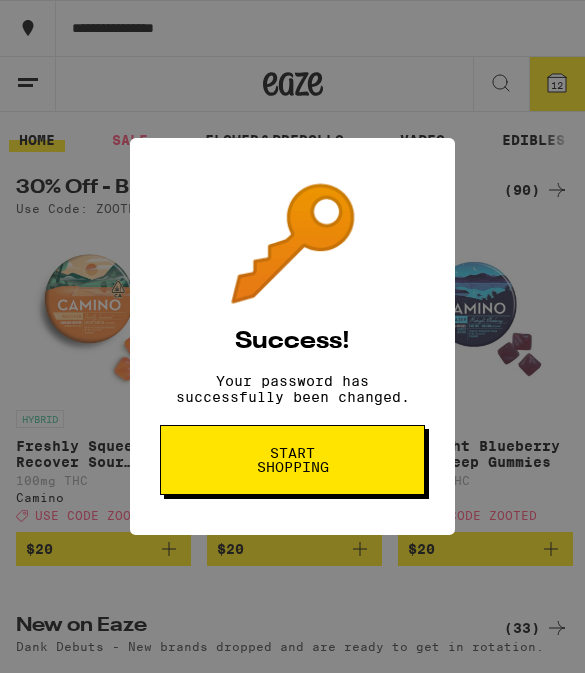 click on "Start shopping" at bounding box center [292, 460] 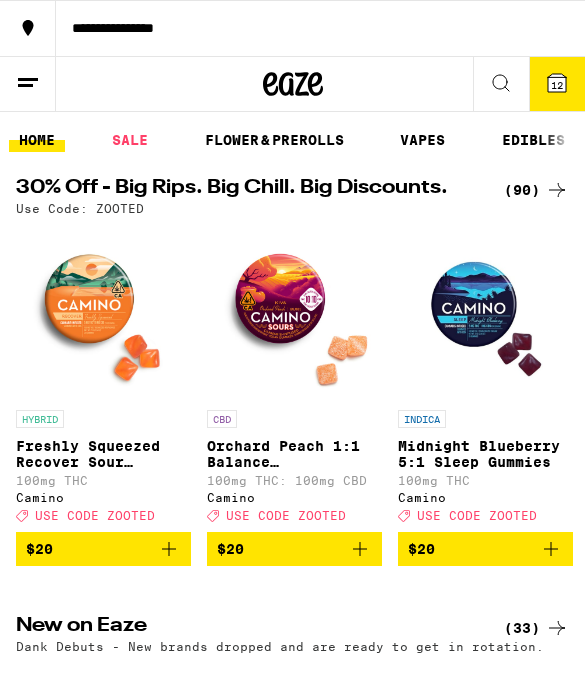 scroll, scrollTop: 0, scrollLeft: 0, axis: both 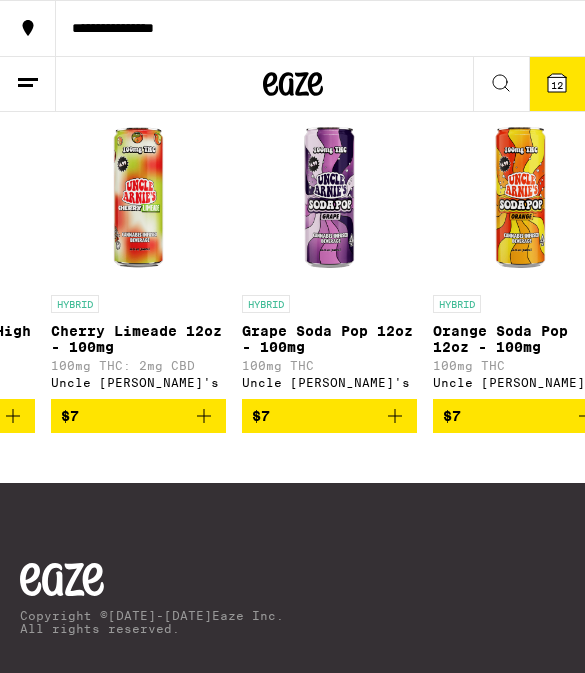 click at bounding box center [329, 197] 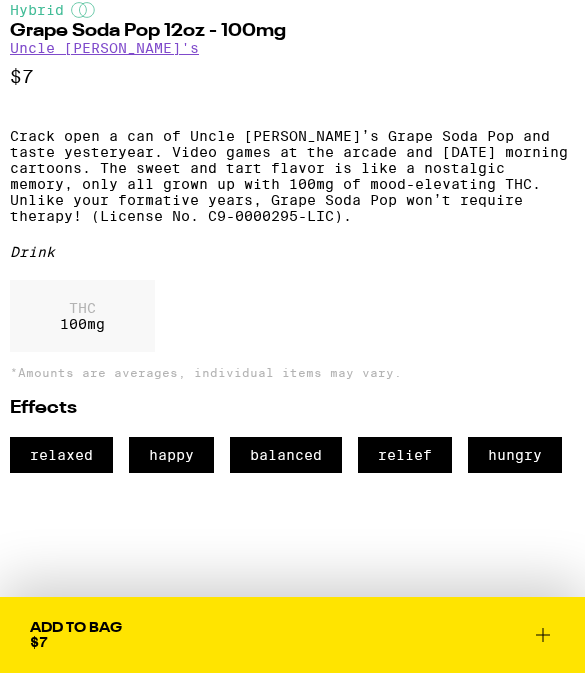 scroll, scrollTop: 644, scrollLeft: 0, axis: vertical 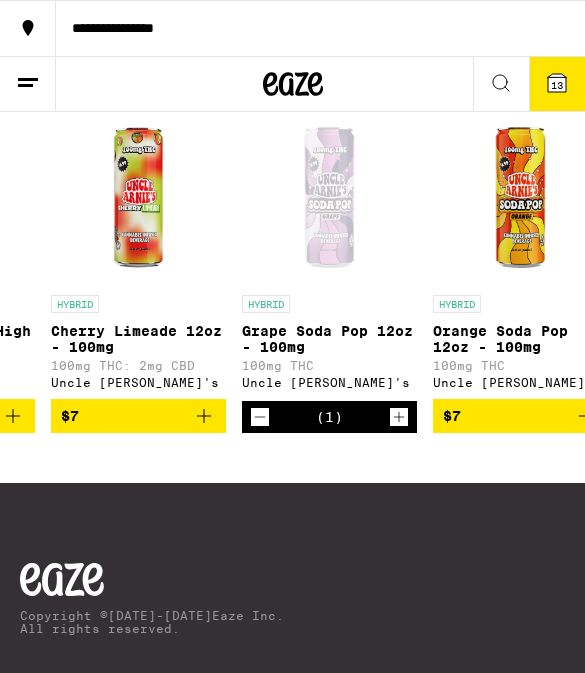 click 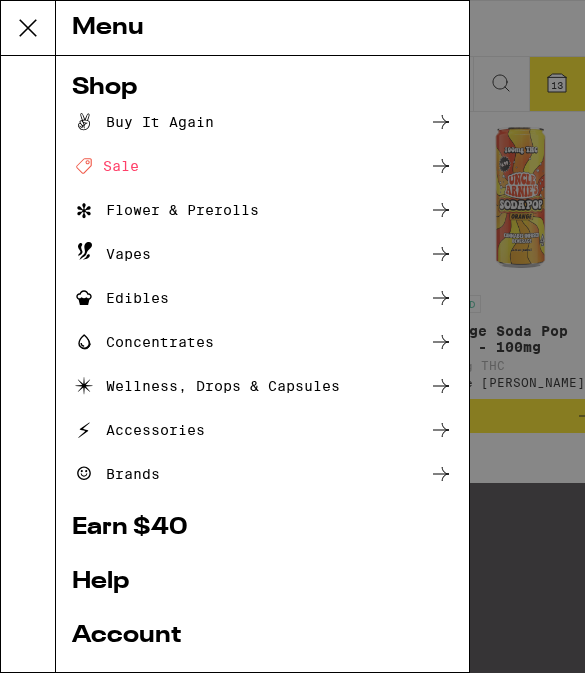 click 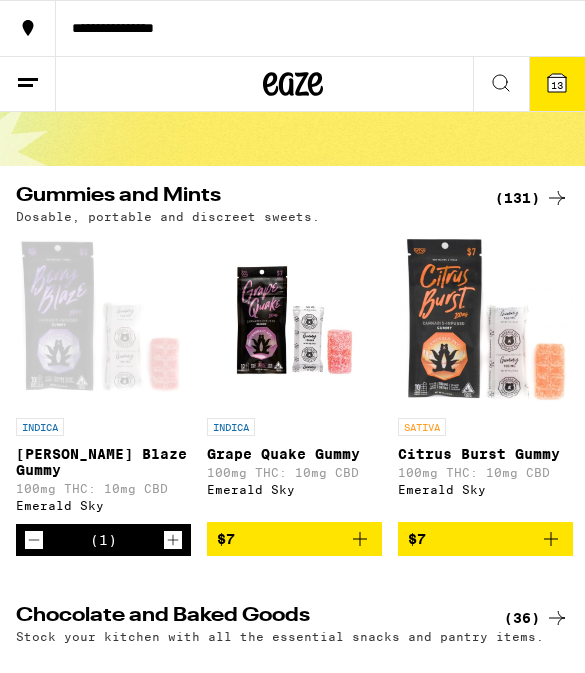 scroll, scrollTop: 134, scrollLeft: 0, axis: vertical 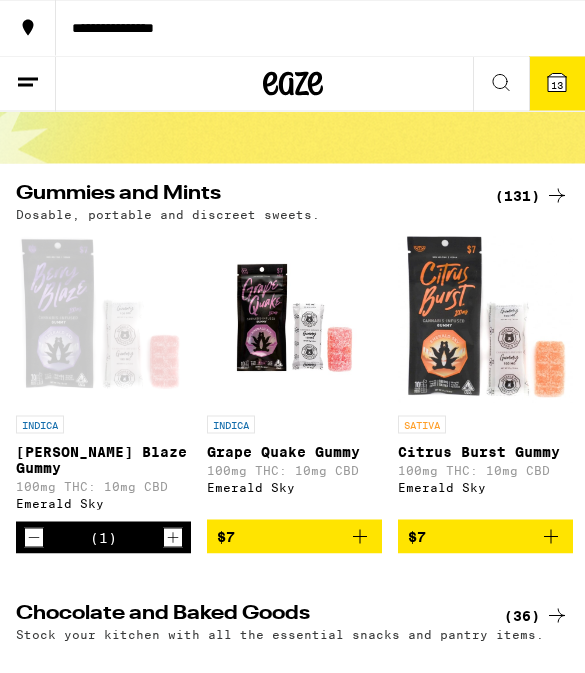 click 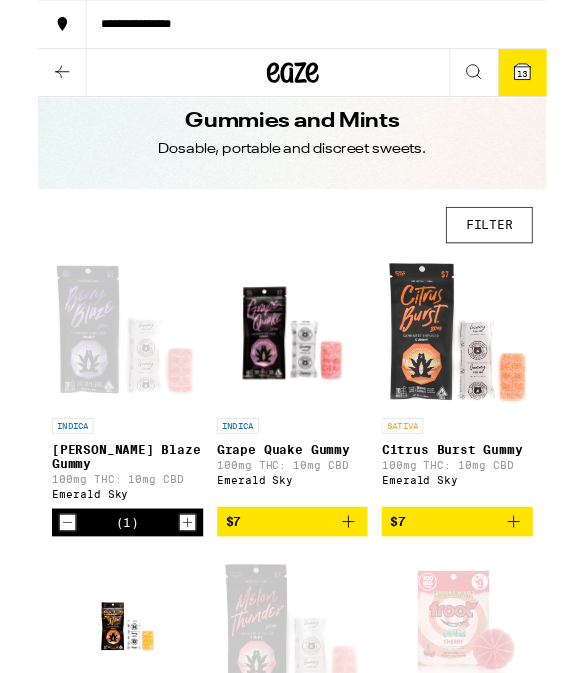 scroll, scrollTop: 26, scrollLeft: 0, axis: vertical 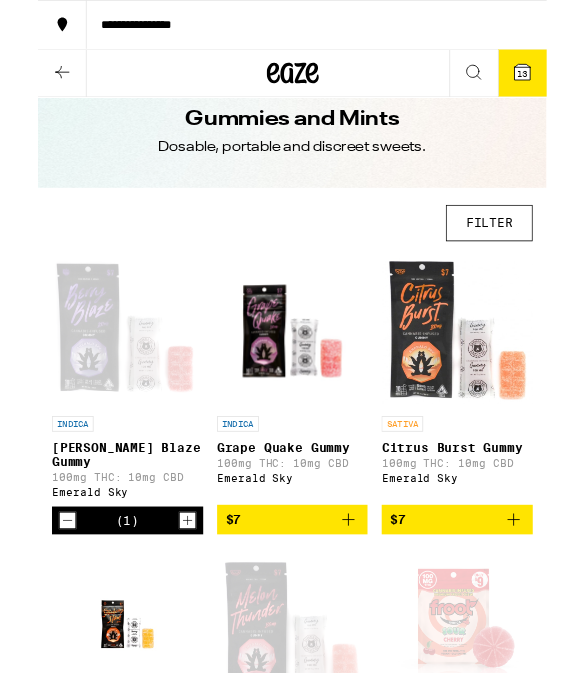 click on "FILTER" at bounding box center [519, 257] 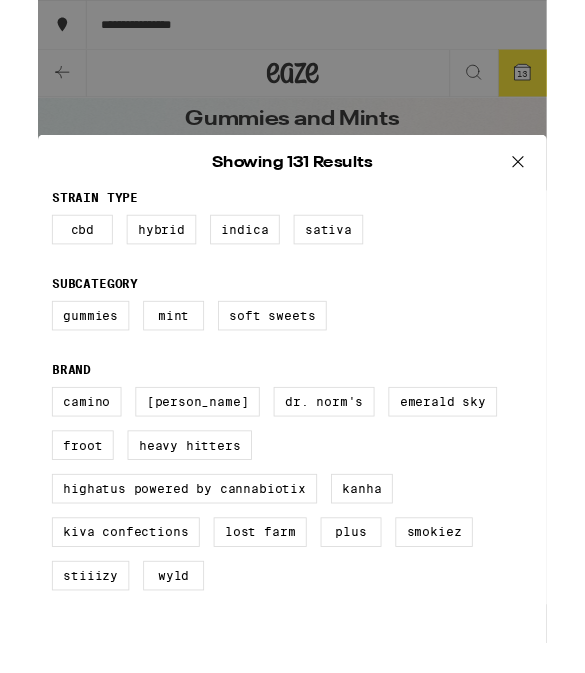 click on "Indica" at bounding box center (238, 264) 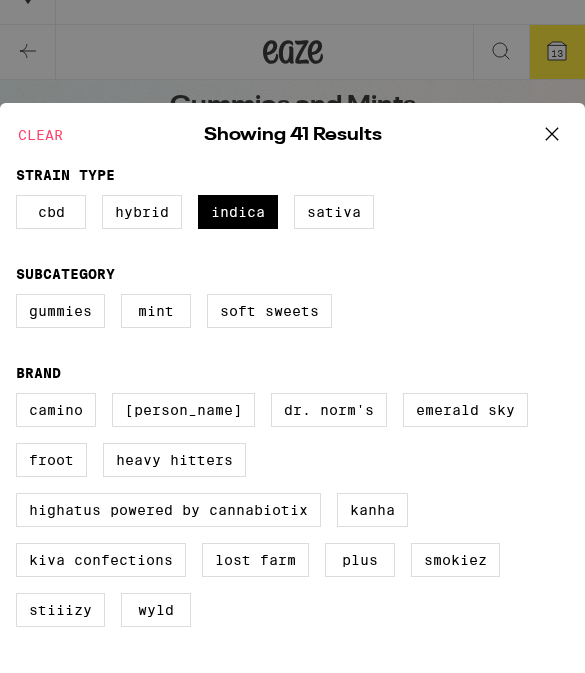 scroll, scrollTop: 58, scrollLeft: 0, axis: vertical 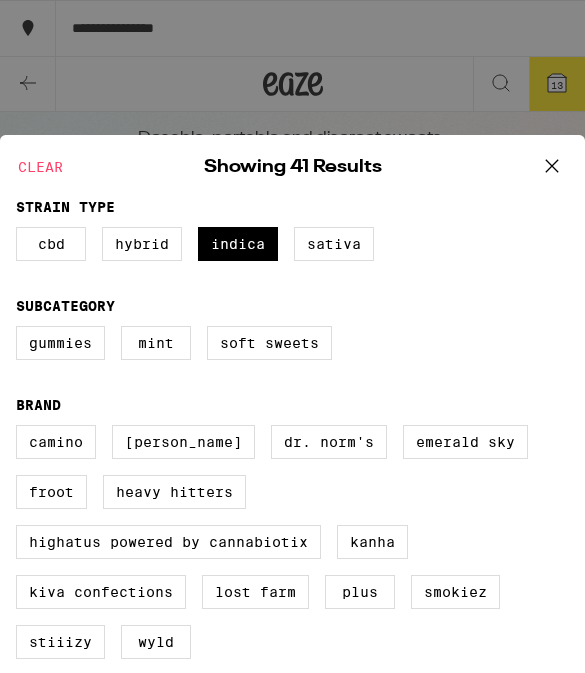 click on "Gummies" at bounding box center (60, 343) 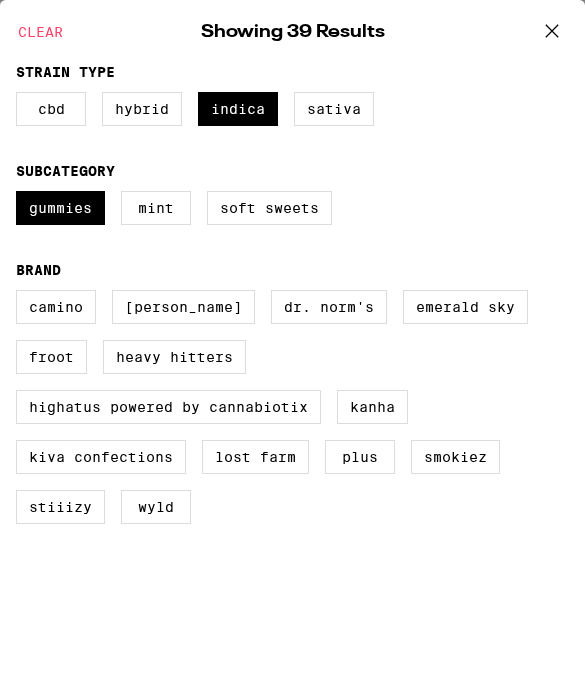 scroll, scrollTop: 135, scrollLeft: 0, axis: vertical 